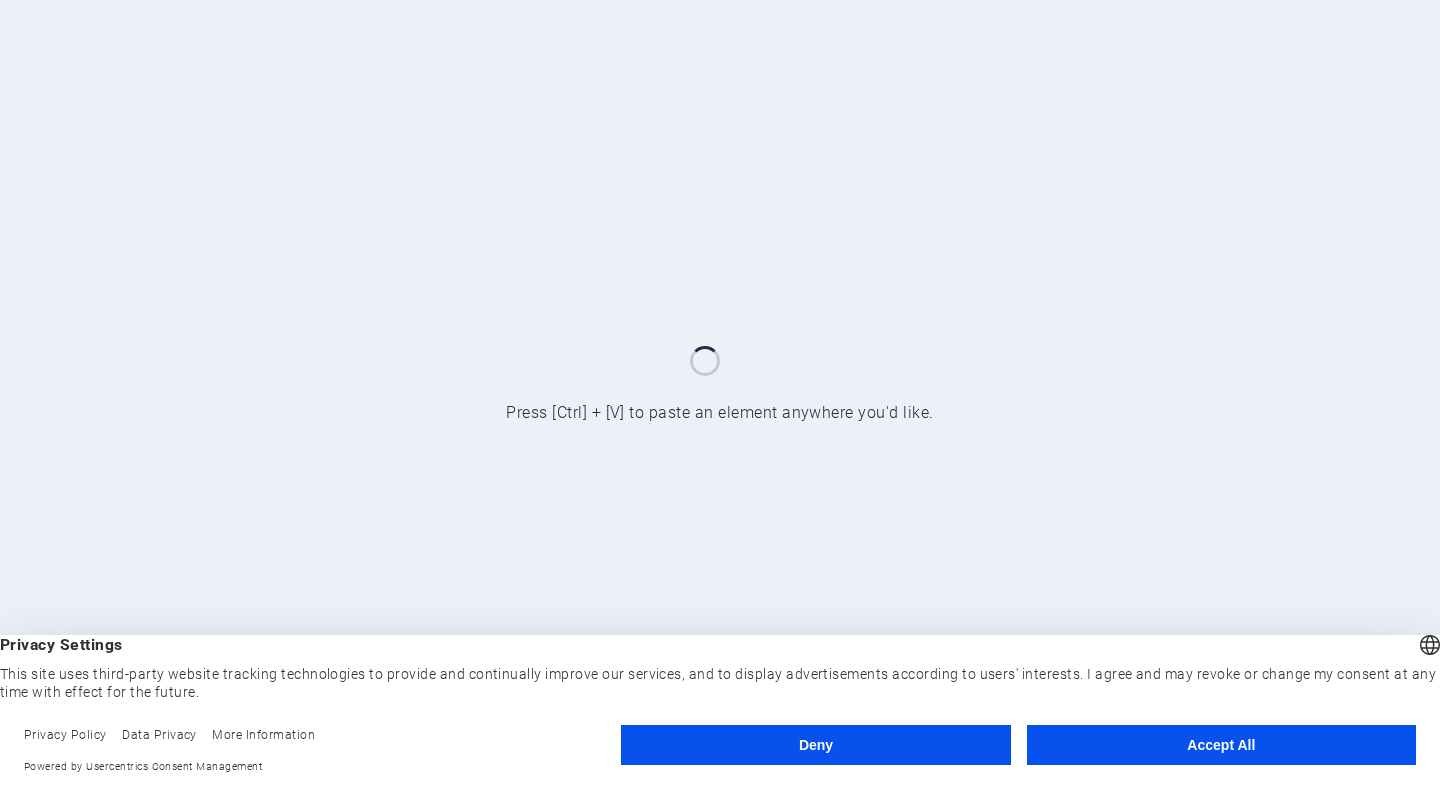 scroll, scrollTop: 0, scrollLeft: 0, axis: both 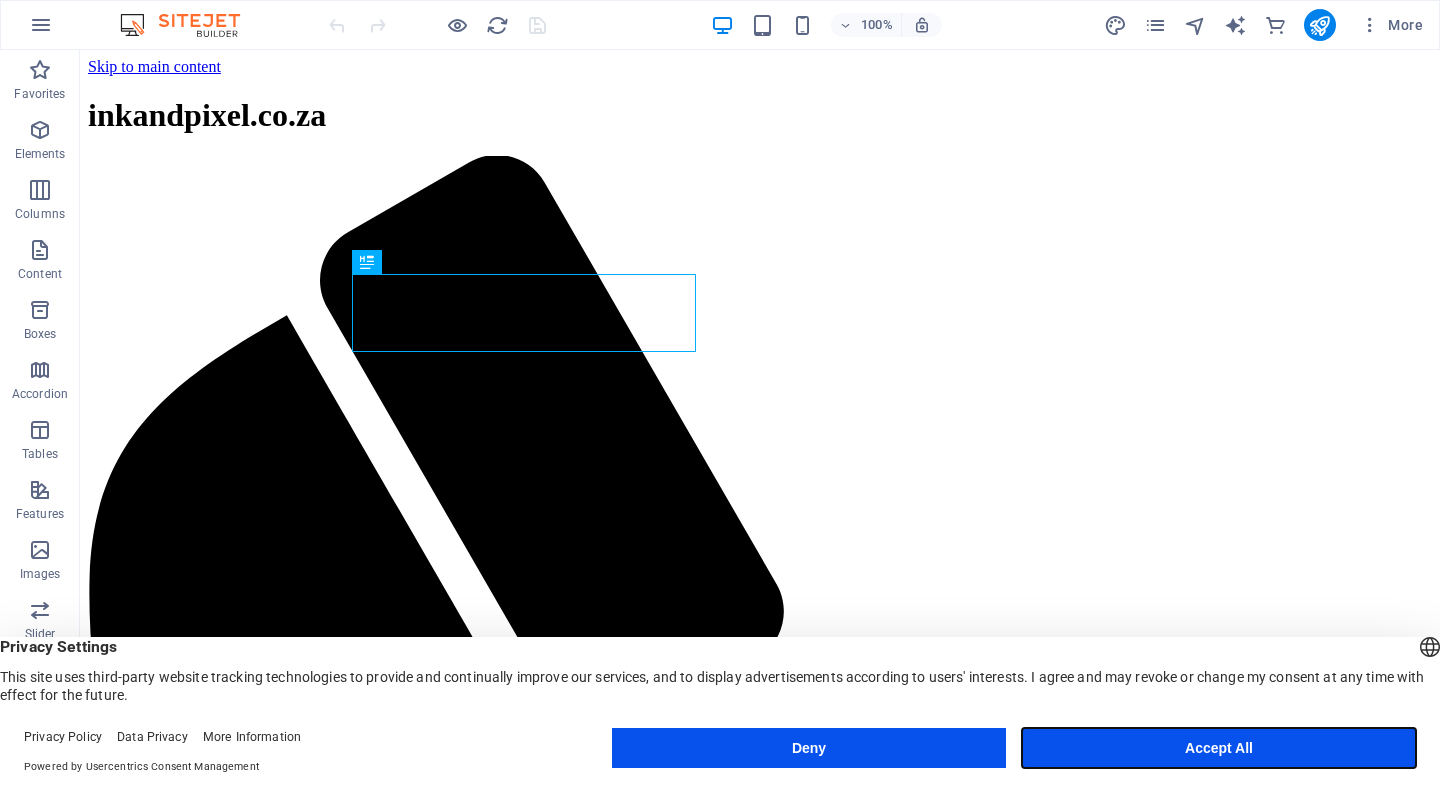 click on "Accept All" at bounding box center [1219, 748] 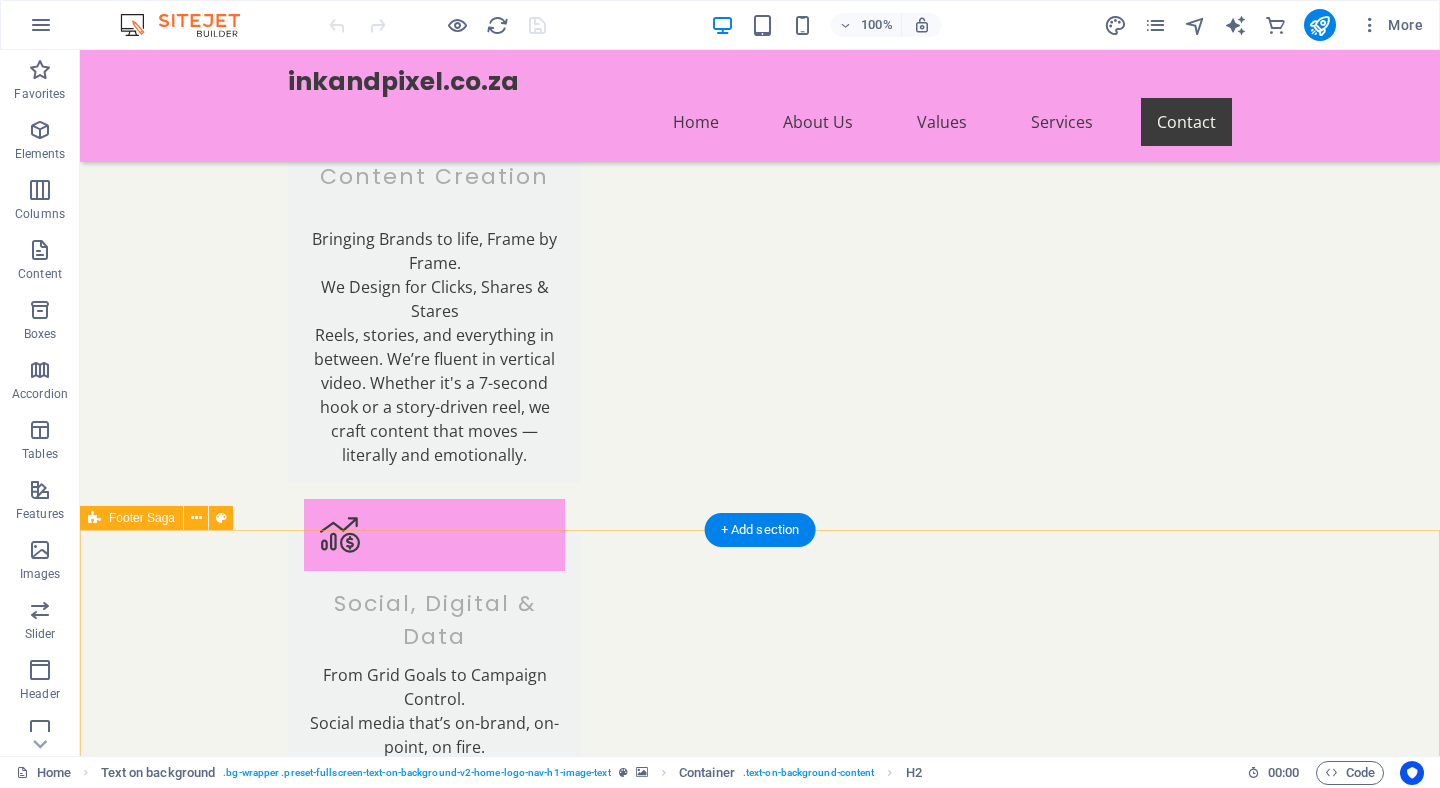 scroll, scrollTop: 3860, scrollLeft: 0, axis: vertical 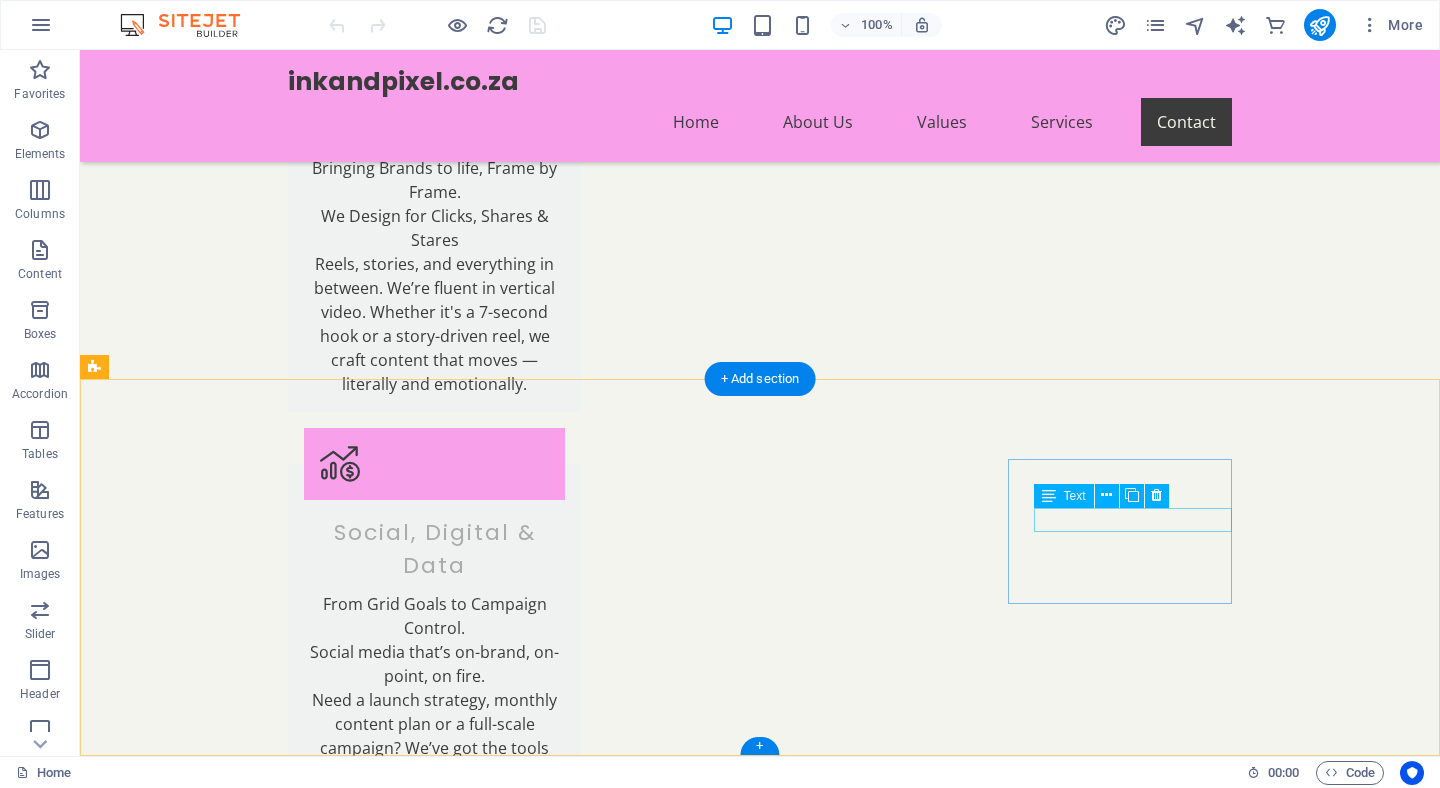 click on "Facebook" at bounding box center [208, 4553] 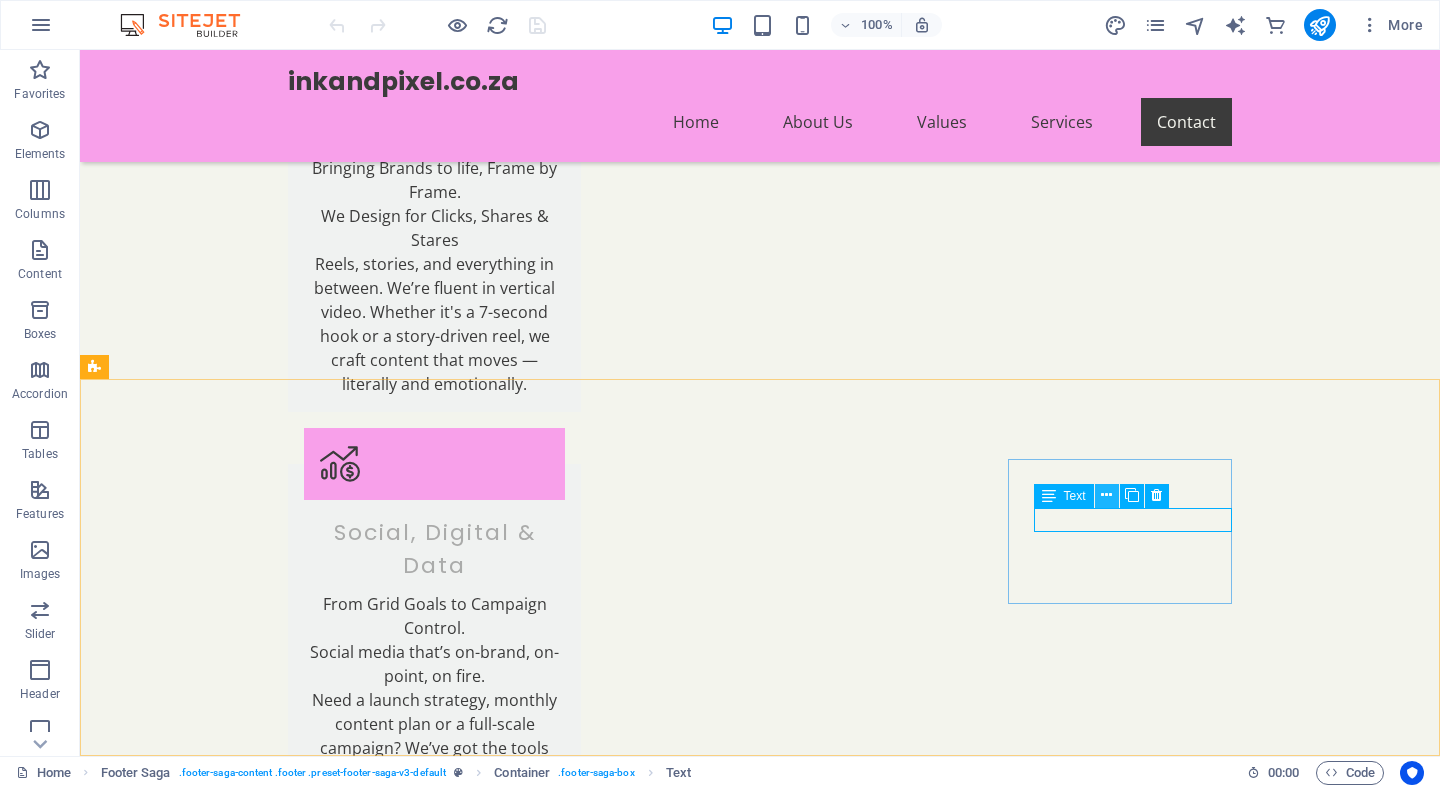 click at bounding box center (1106, 495) 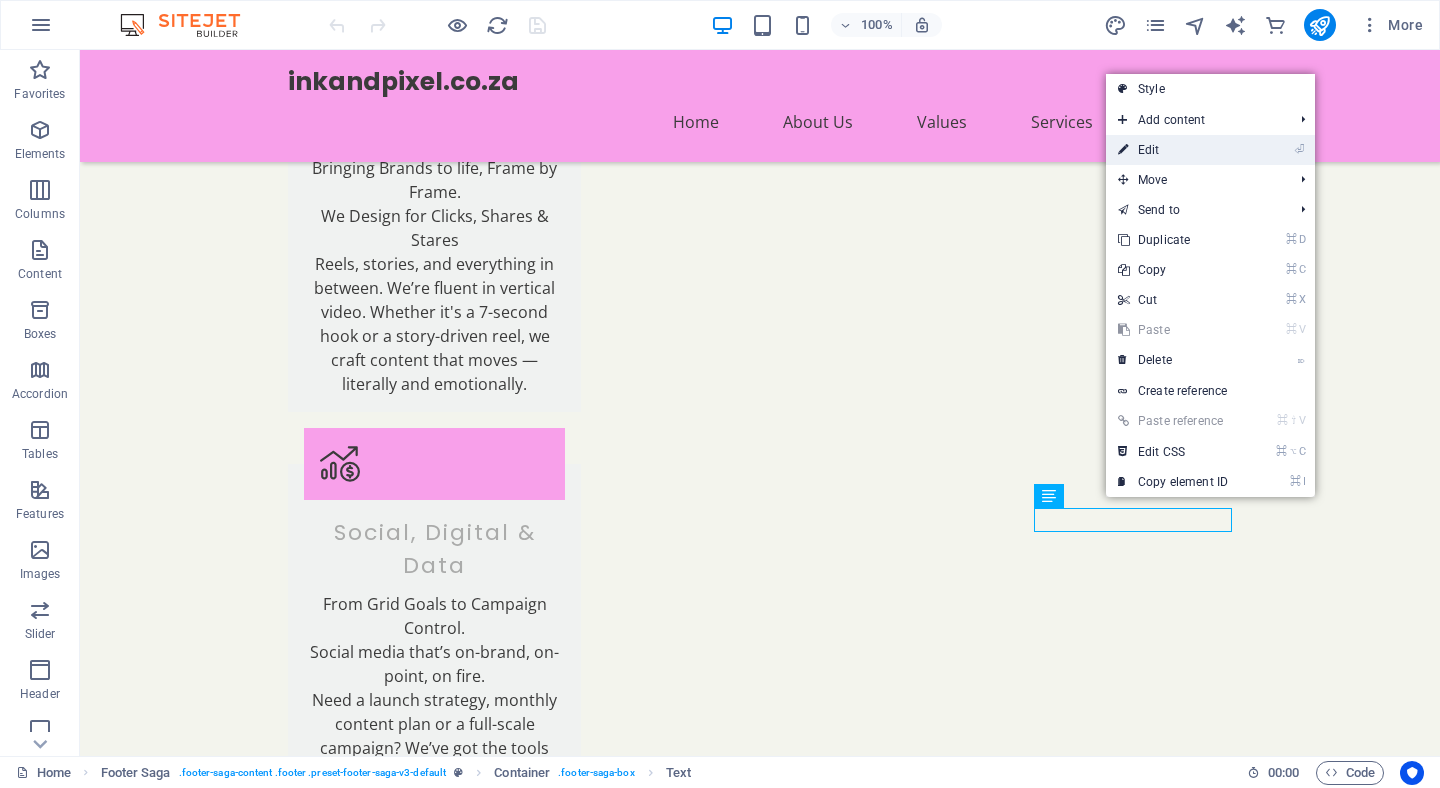 click on "⏎  Edit" at bounding box center (1173, 150) 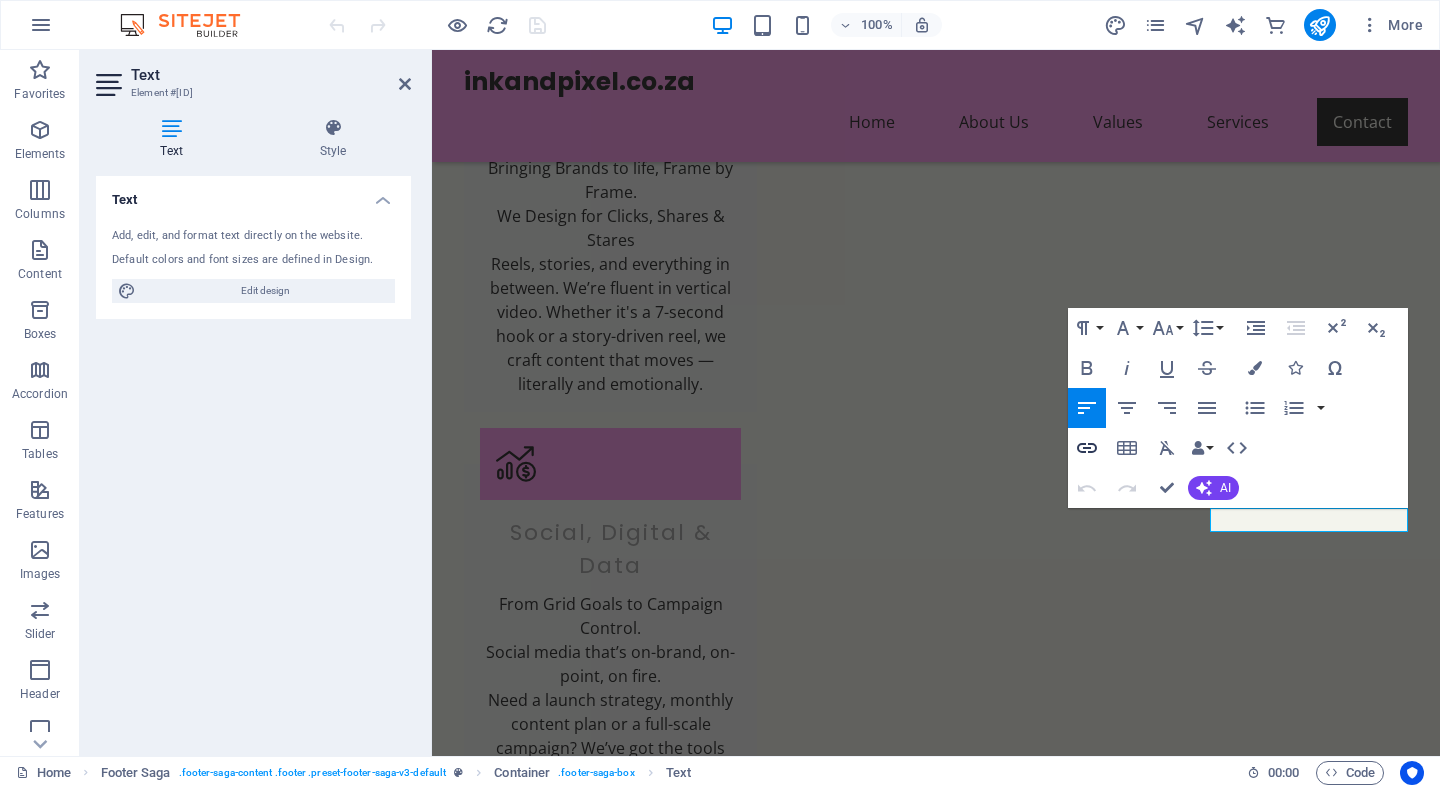 click 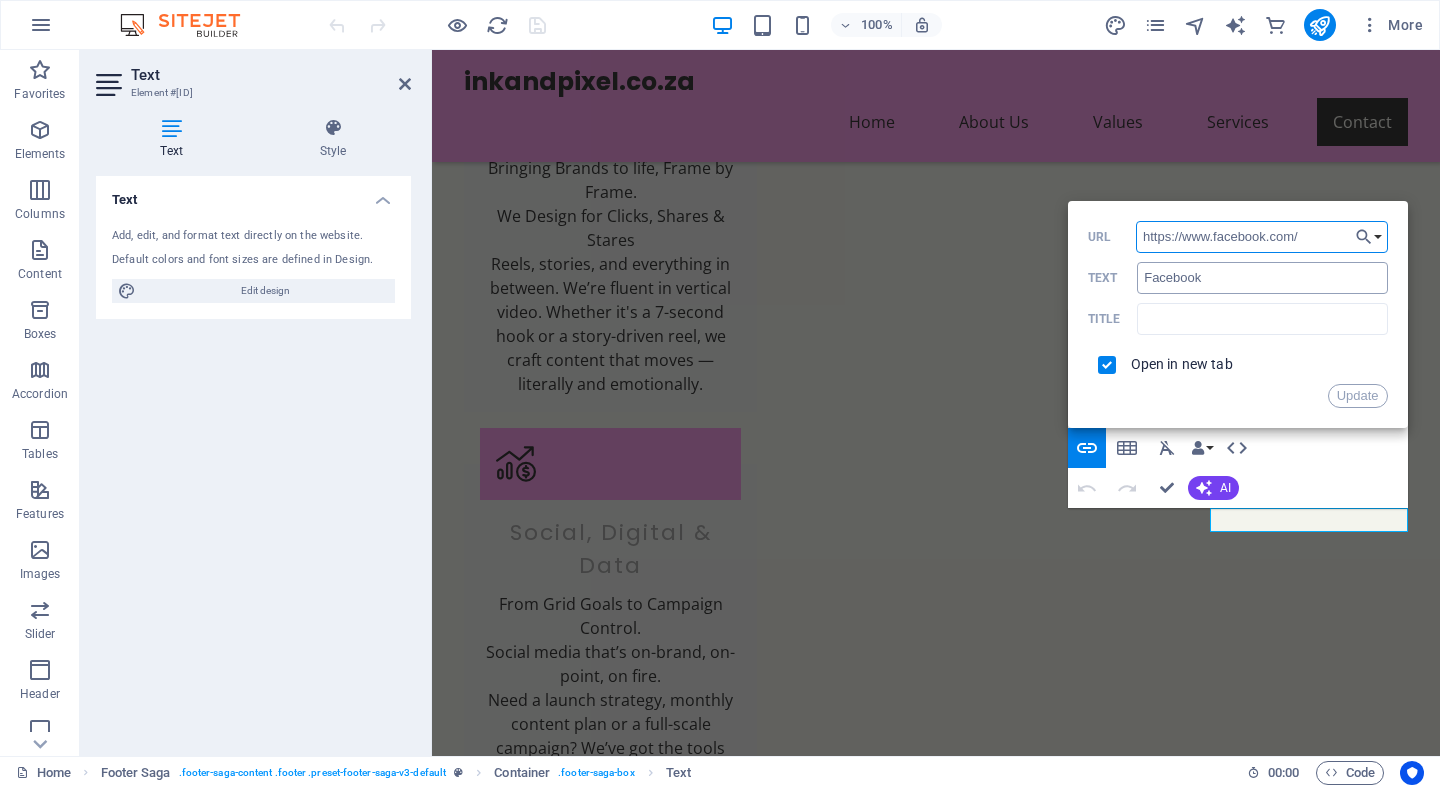 paste on "share/[ID]/?mibextid=wwXIfr" 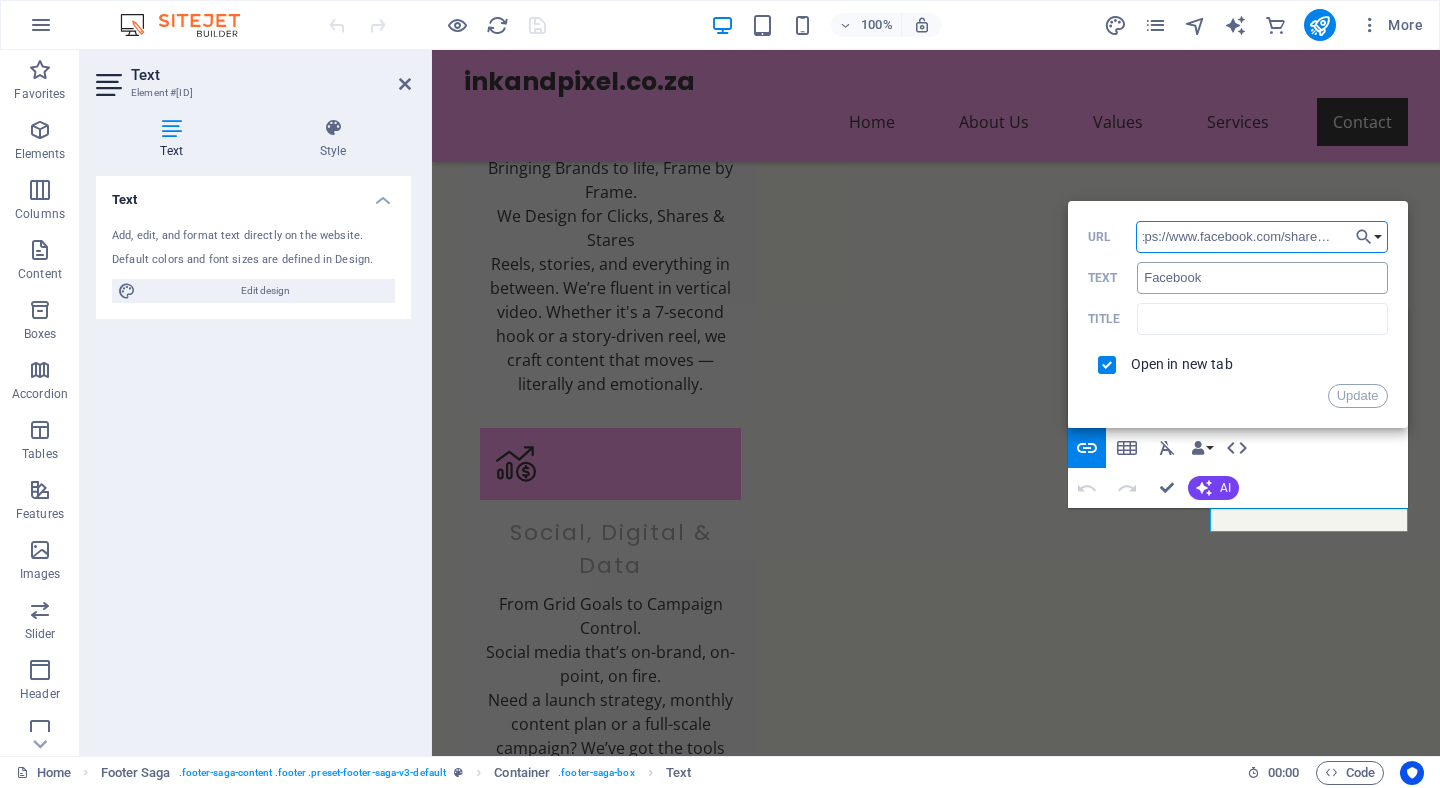 scroll, scrollTop: 0, scrollLeft: 69, axis: horizontal 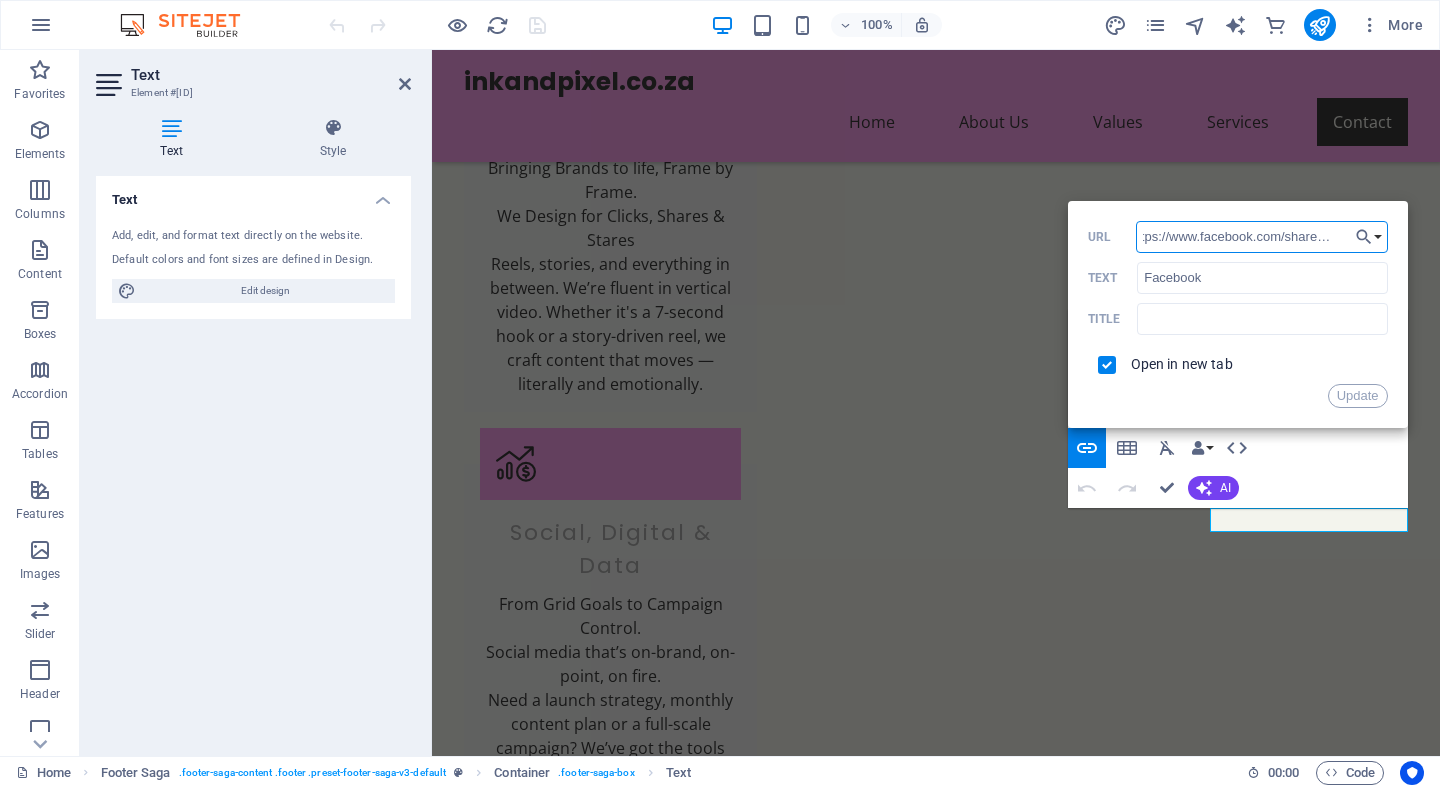 type on "https://www.facebook.com/share/[ID]/" 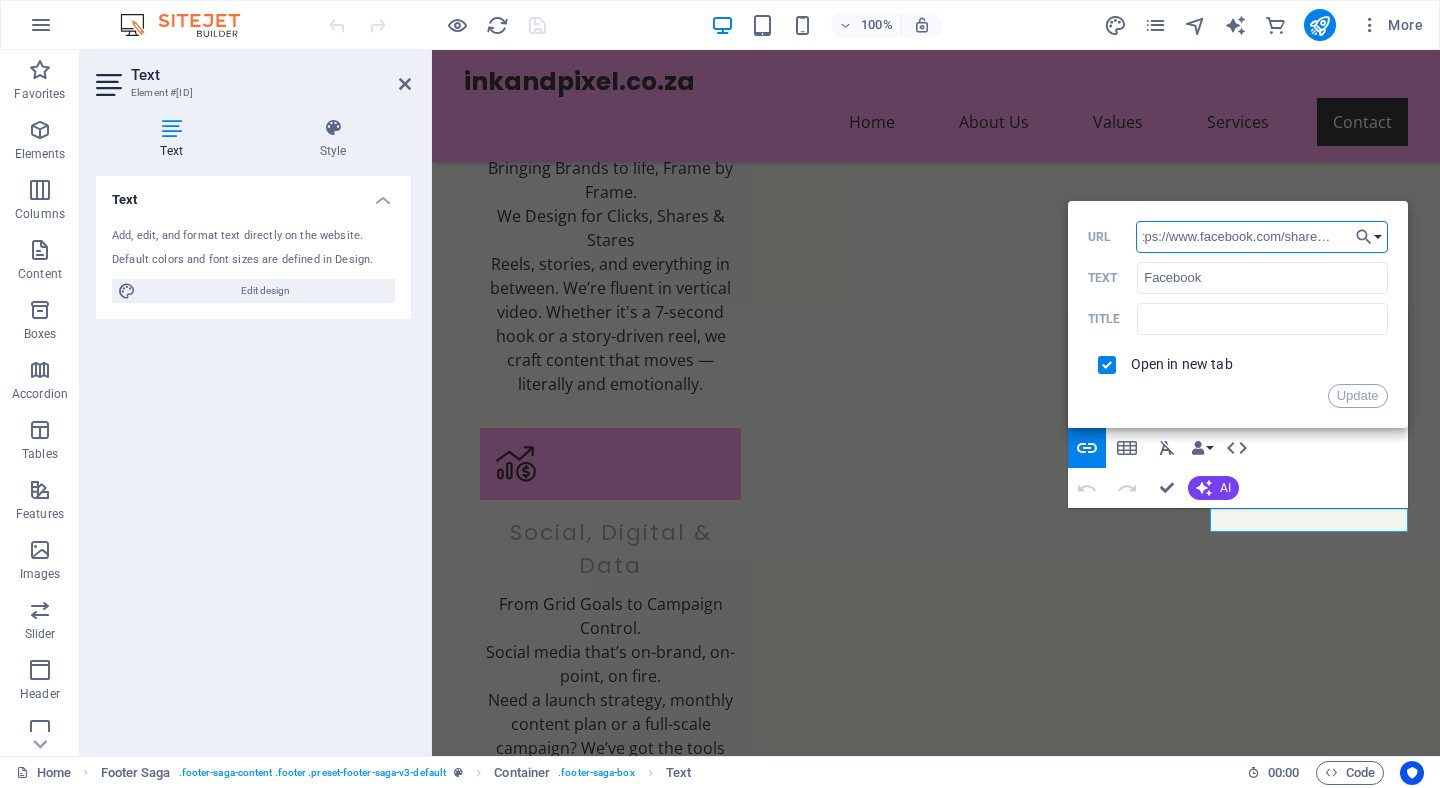 scroll, scrollTop: 0, scrollLeft: 0, axis: both 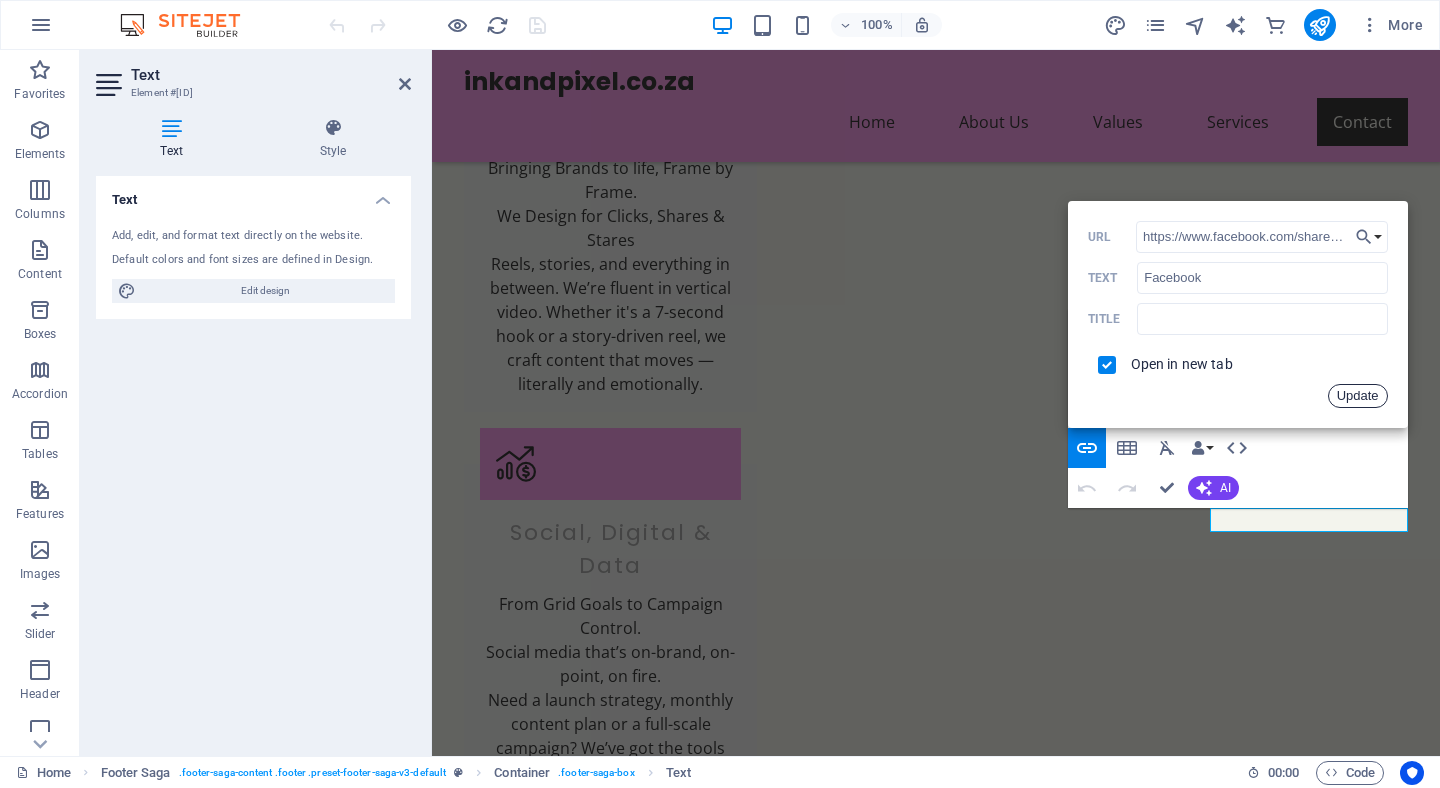 click on "Update" at bounding box center [1358, 396] 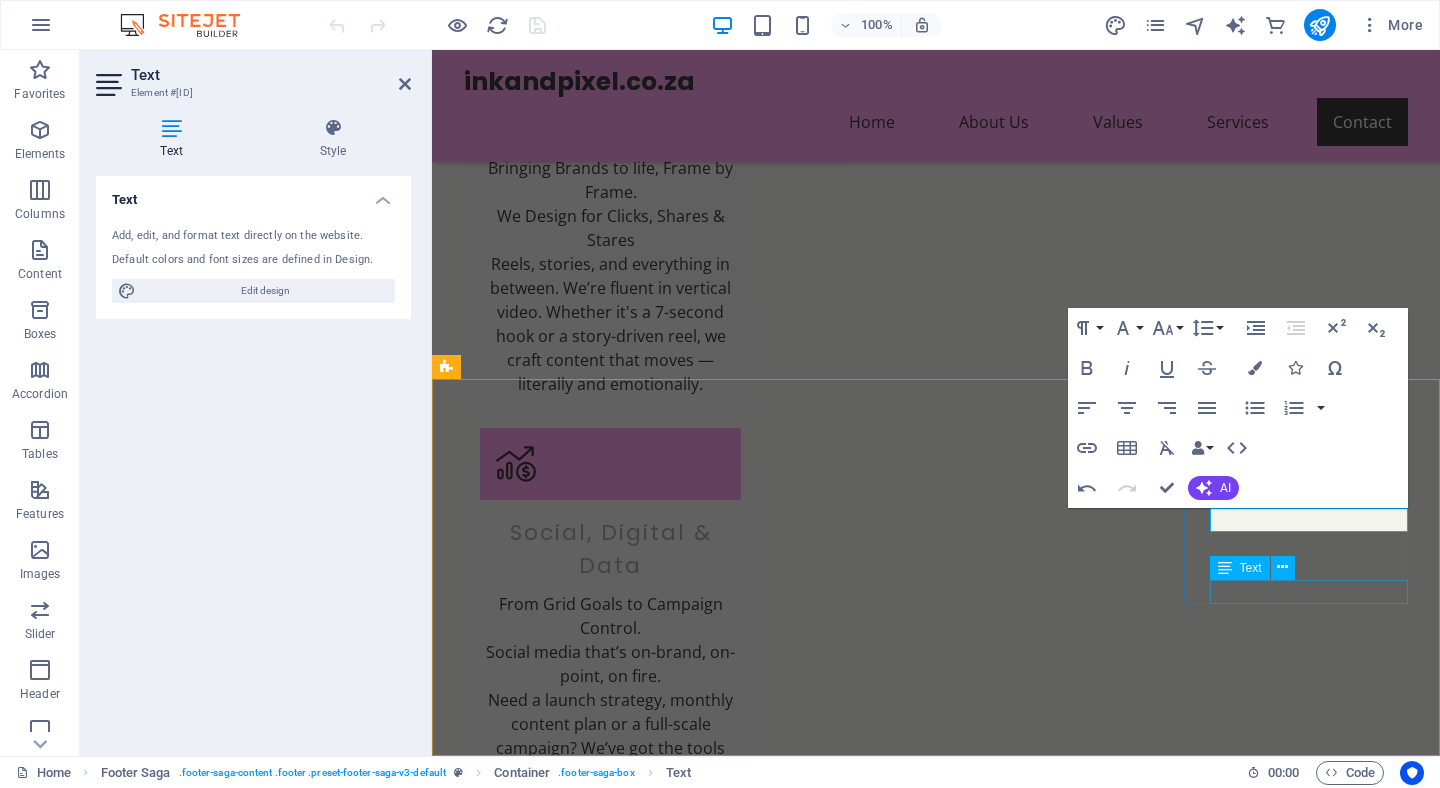 click on "Instagram" at bounding box center (560, 4673) 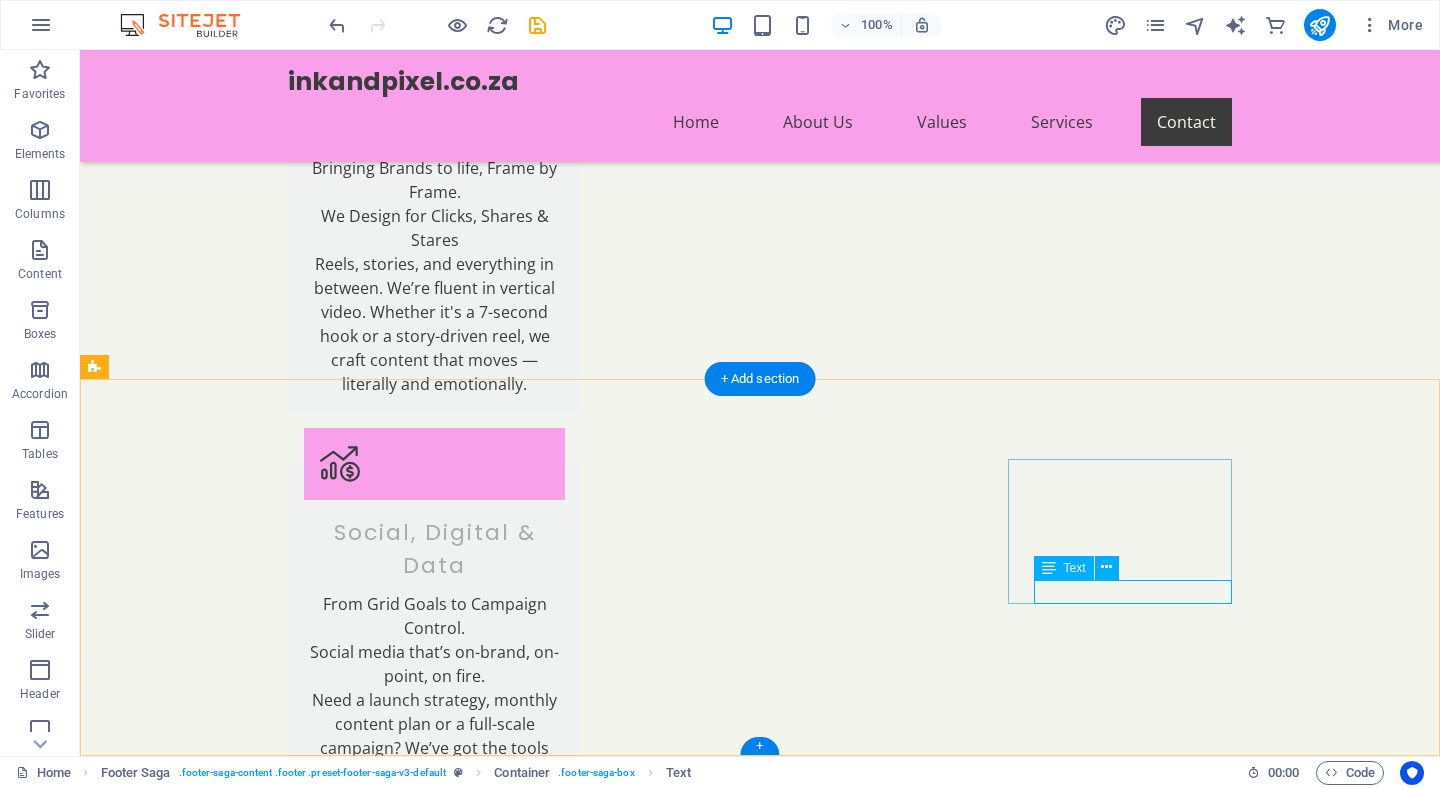 click on "Instagram" at bounding box center (208, 4673) 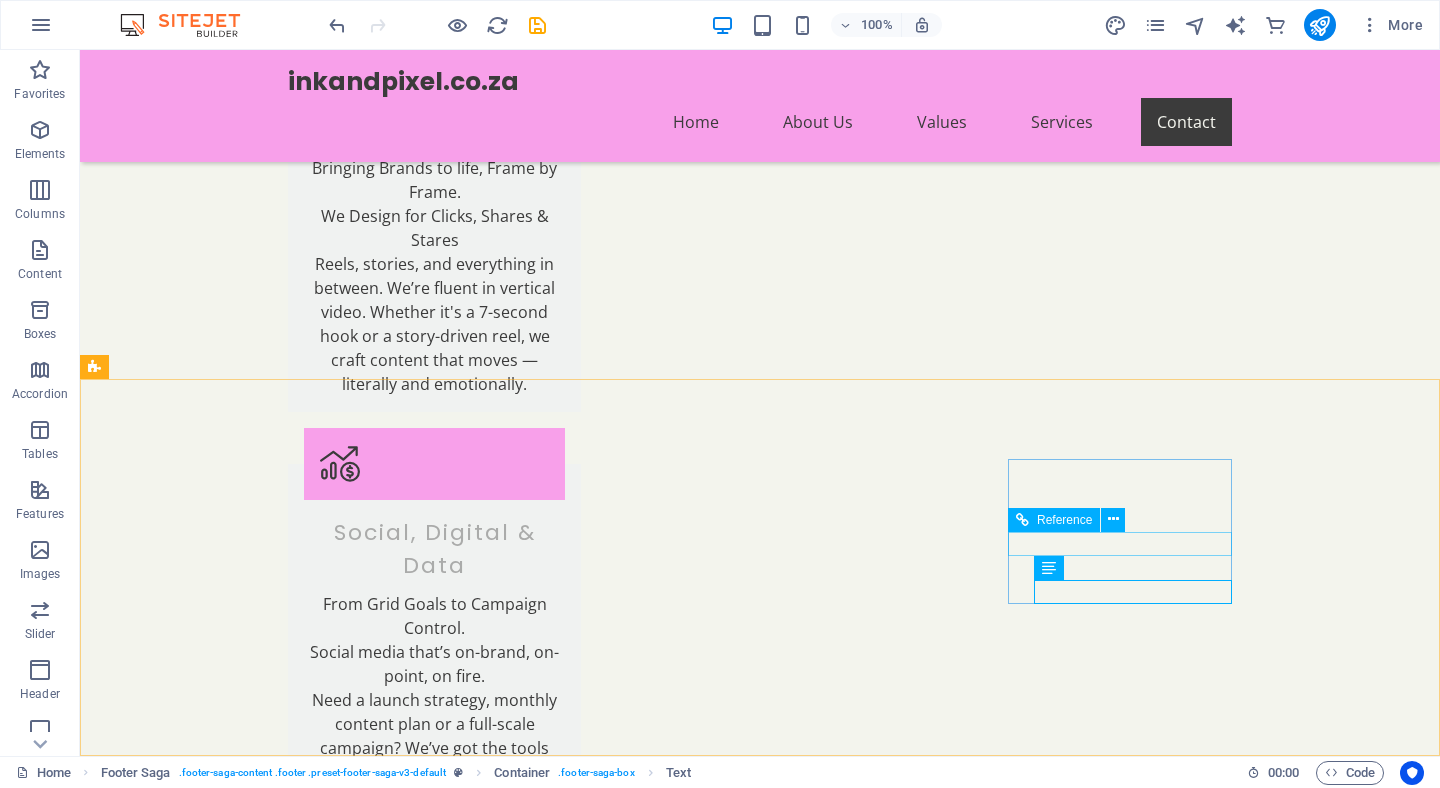 click on "Reference" at bounding box center [1064, 520] 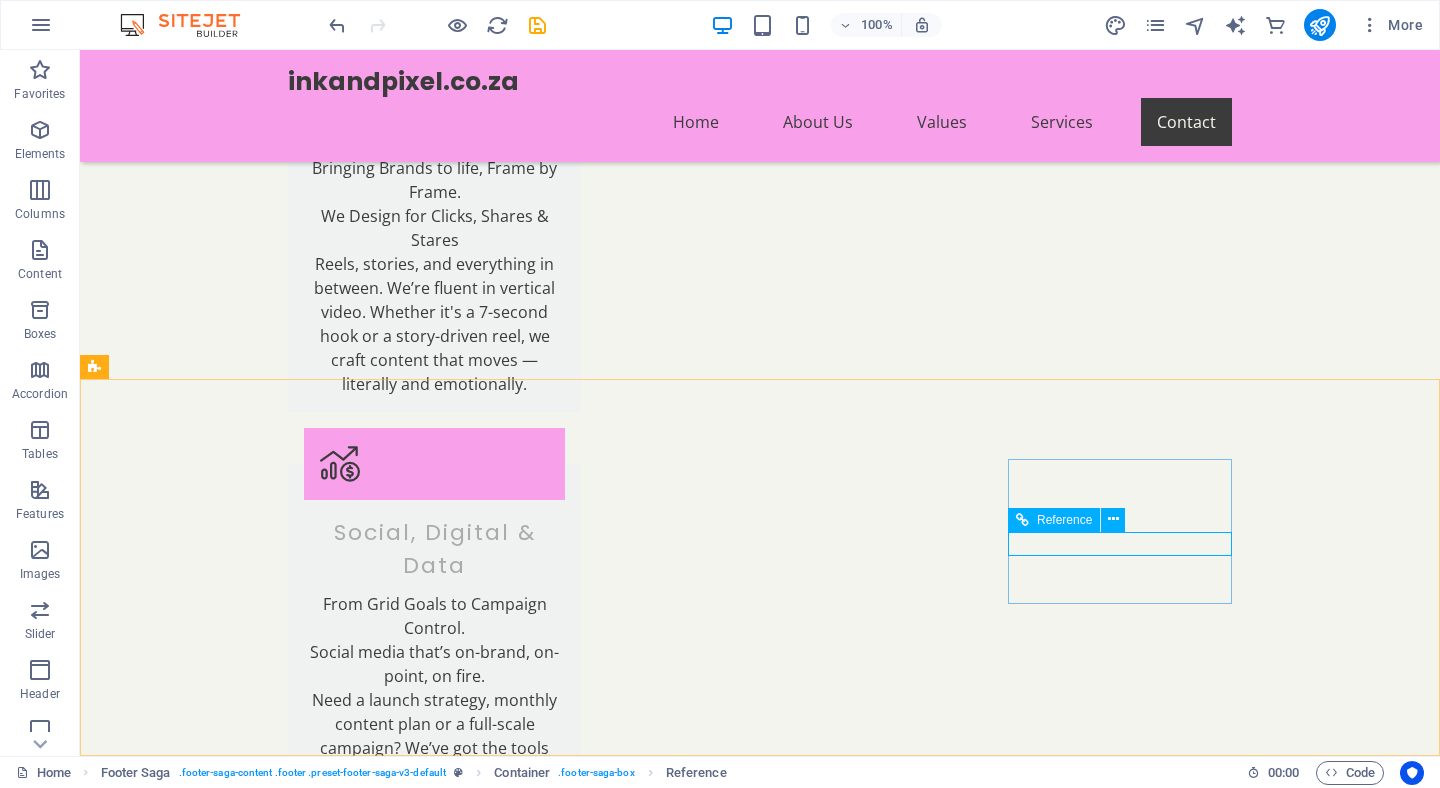 click on "Reference" at bounding box center (1064, 520) 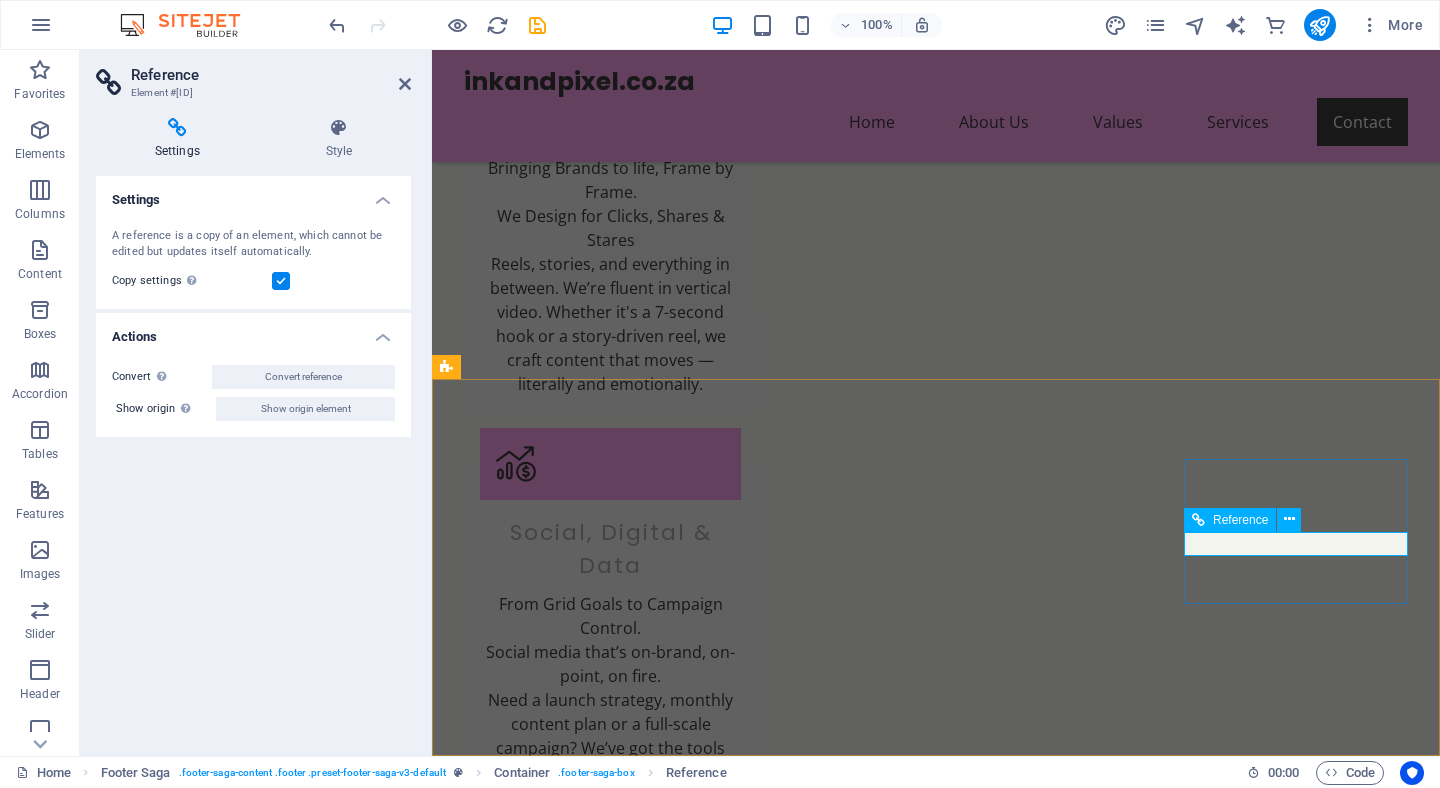 click at bounding box center (1198, 520) 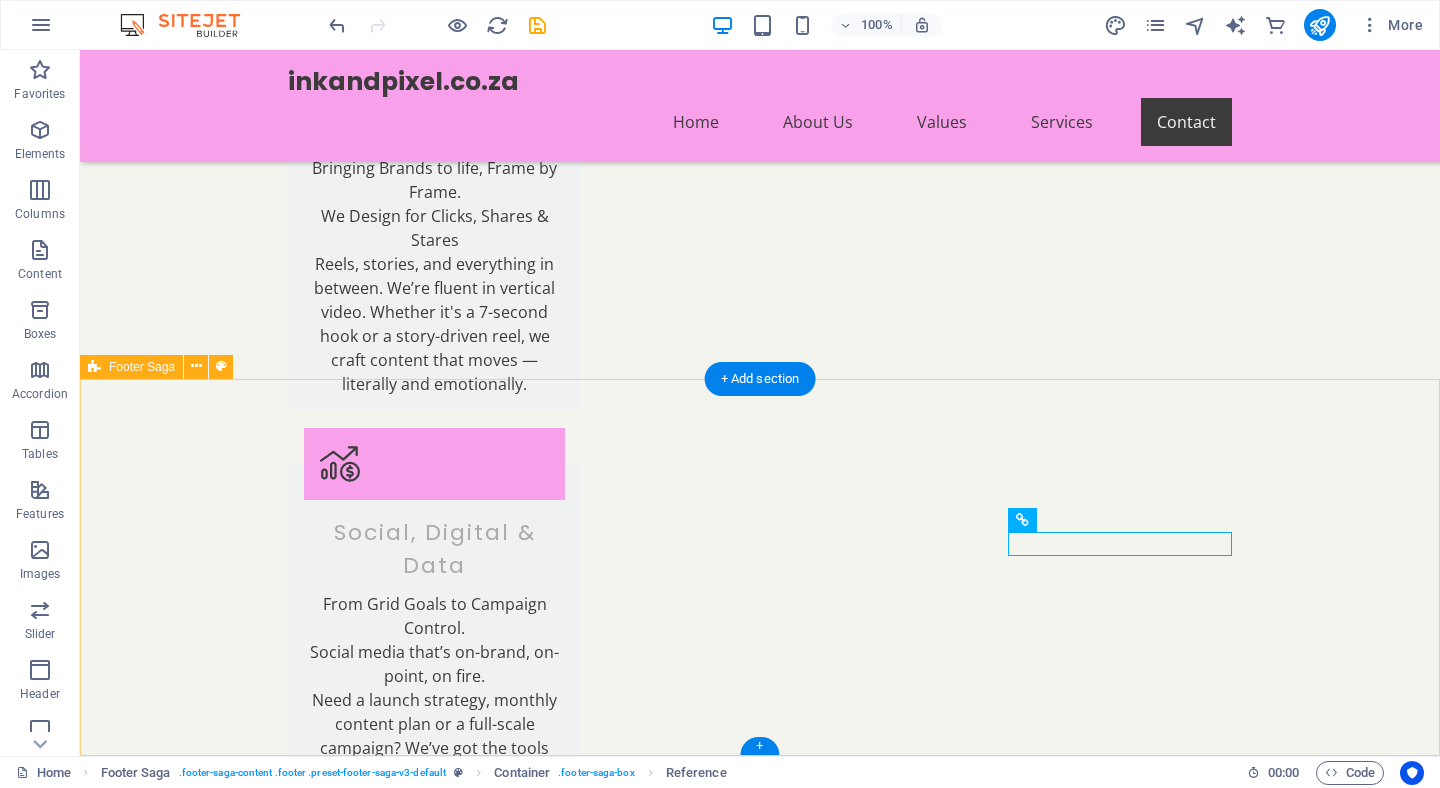 click on "https://www.instagram.com/[USERNAME]/ Ink and Pixel is your partner in transformative advertising. We live for creativity and understand the need for impactful communication. Let's create something incredible together! Contact   Located in [CITY] - Operating Globally Phone:  [PHONE]   Email:  [EMAIL]   Navigation Home About Us Values Services Contact Legal Notice Privacy Policy Social media Facebook Facebook X Instagram" at bounding box center (760, 4251) 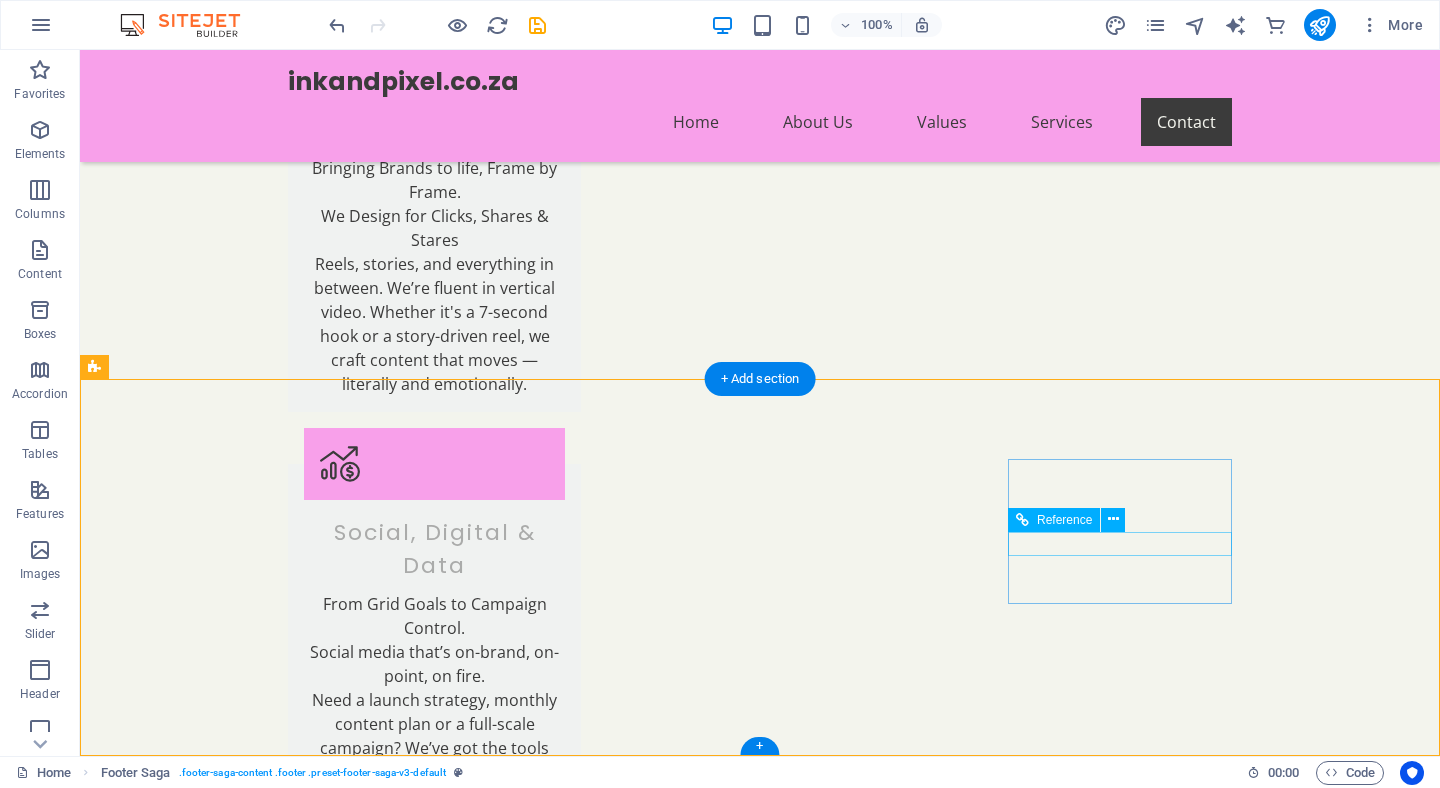 click on "Facebook" at bounding box center (208, 4577) 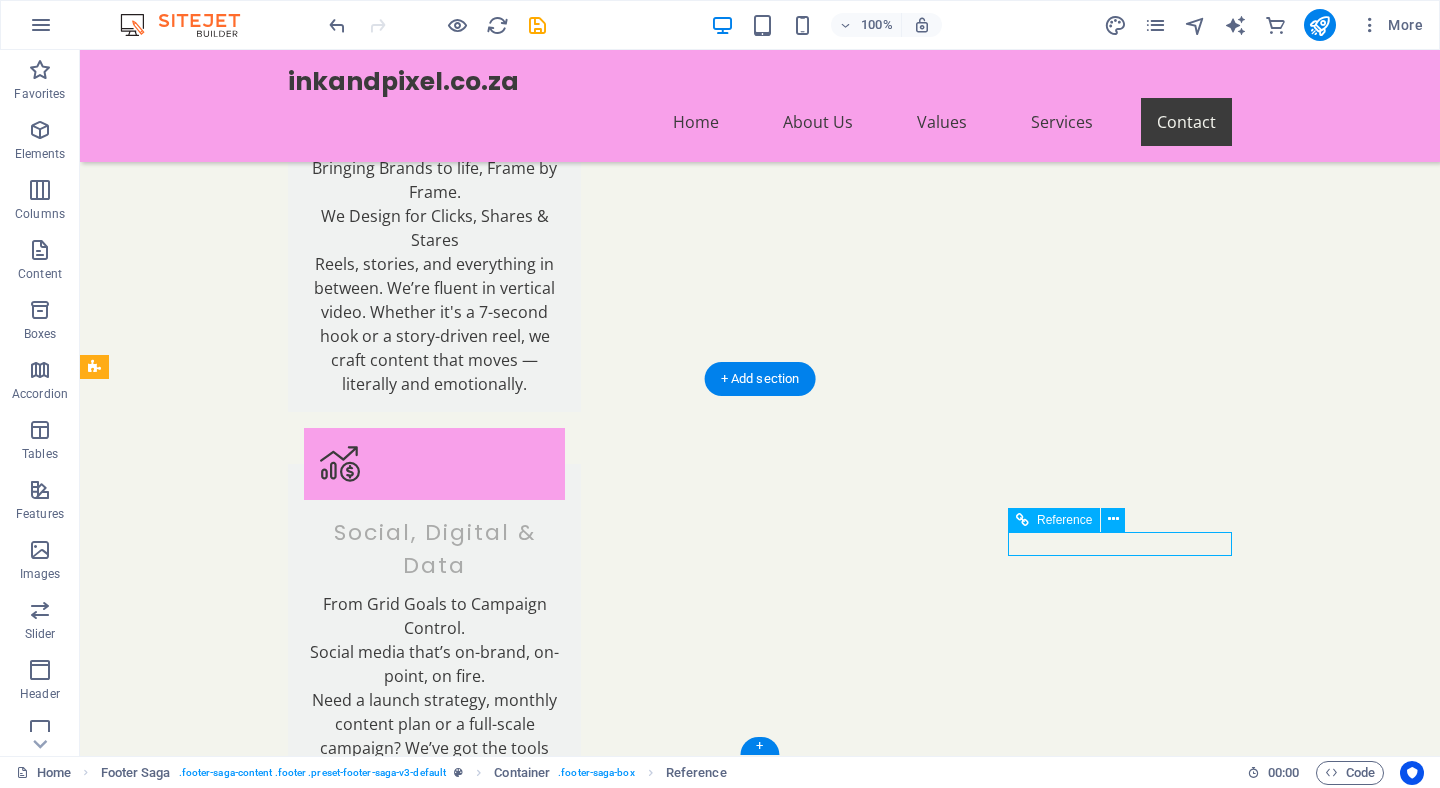 click on "Facebook" at bounding box center (208, 4577) 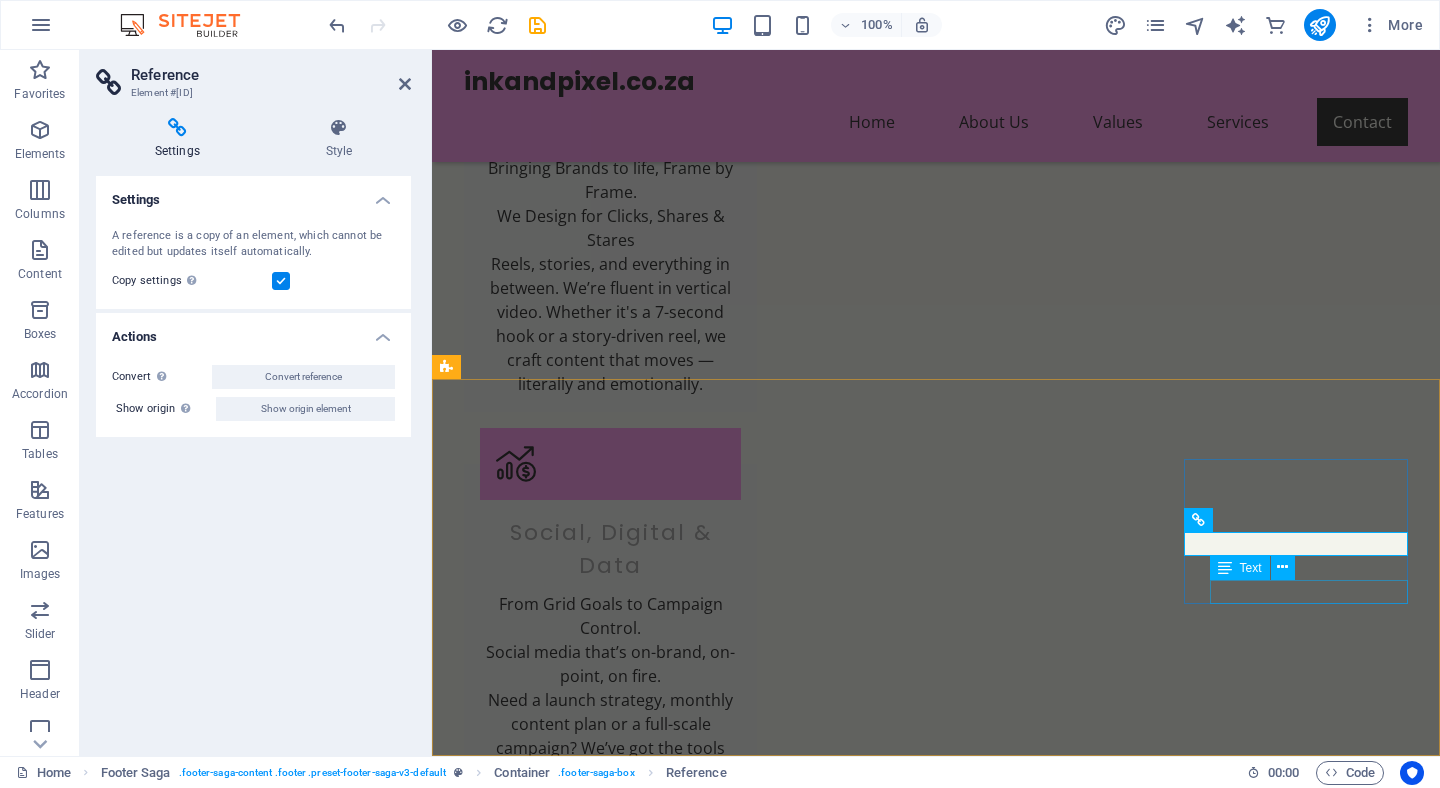 click on "Instagram" at bounding box center (560, 4673) 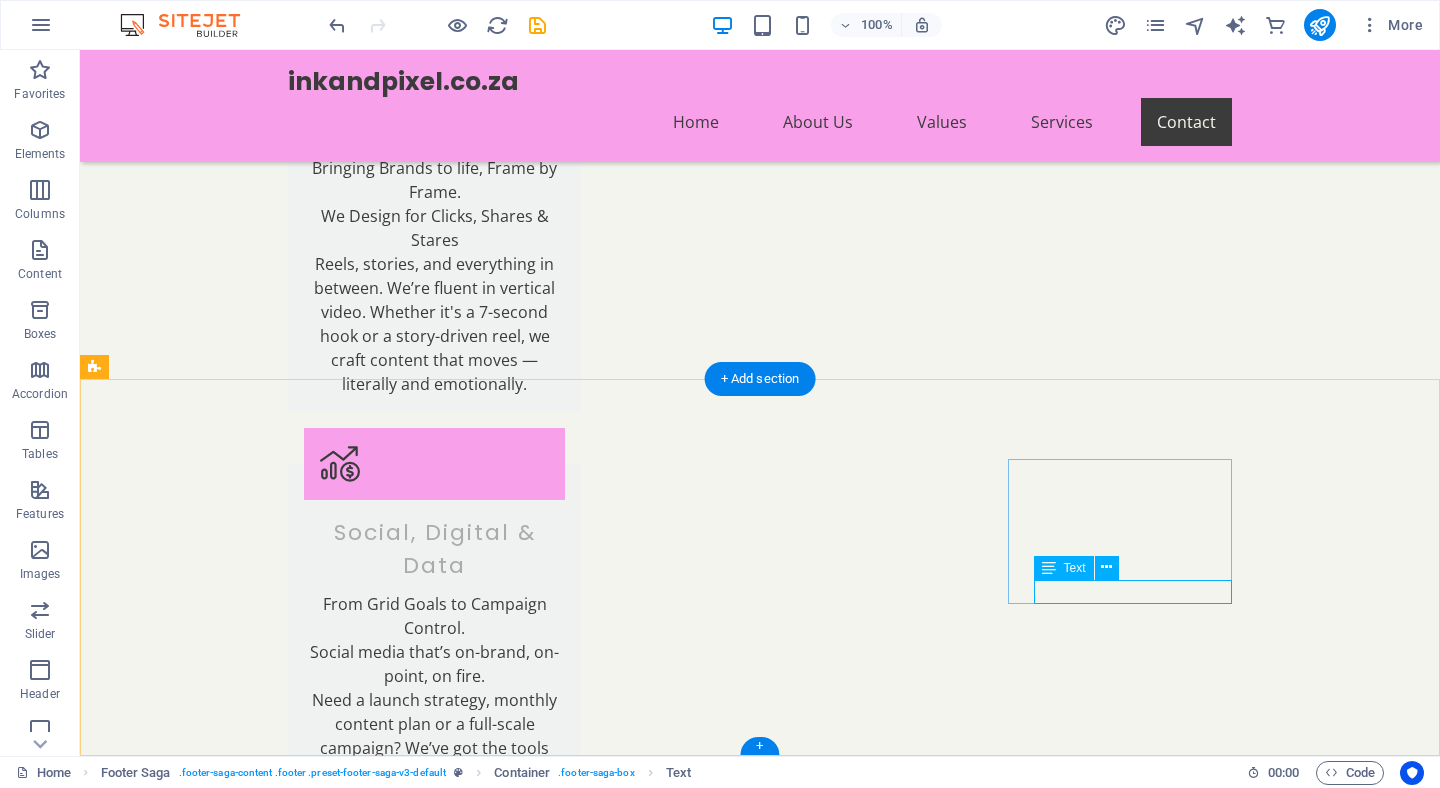 click on "Instagram" at bounding box center [208, 4673] 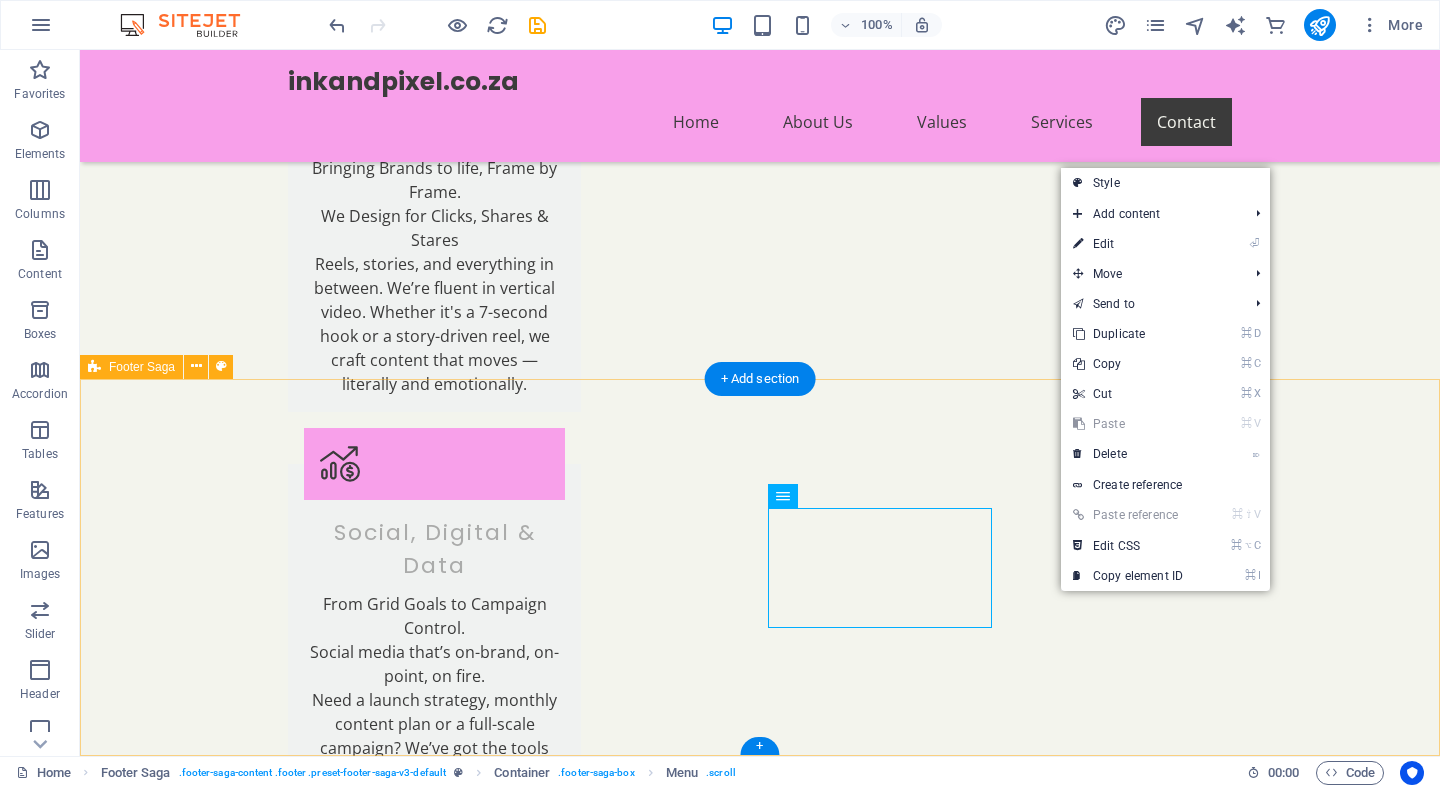 click on "https://www.instagram.com/[USERNAME]/ Ink and Pixel is your partner in transformative advertising. We live for creativity and understand the need for impactful communication. Let's create something incredible together! Contact   Located in [CITY] - Operating Globally Phone:  [PHONE]   Email:  [EMAIL]   Navigation Home About Us Values Services Contact Legal Notice Privacy Policy Social media Facebook Facebook X Instagram" at bounding box center (760, 4251) 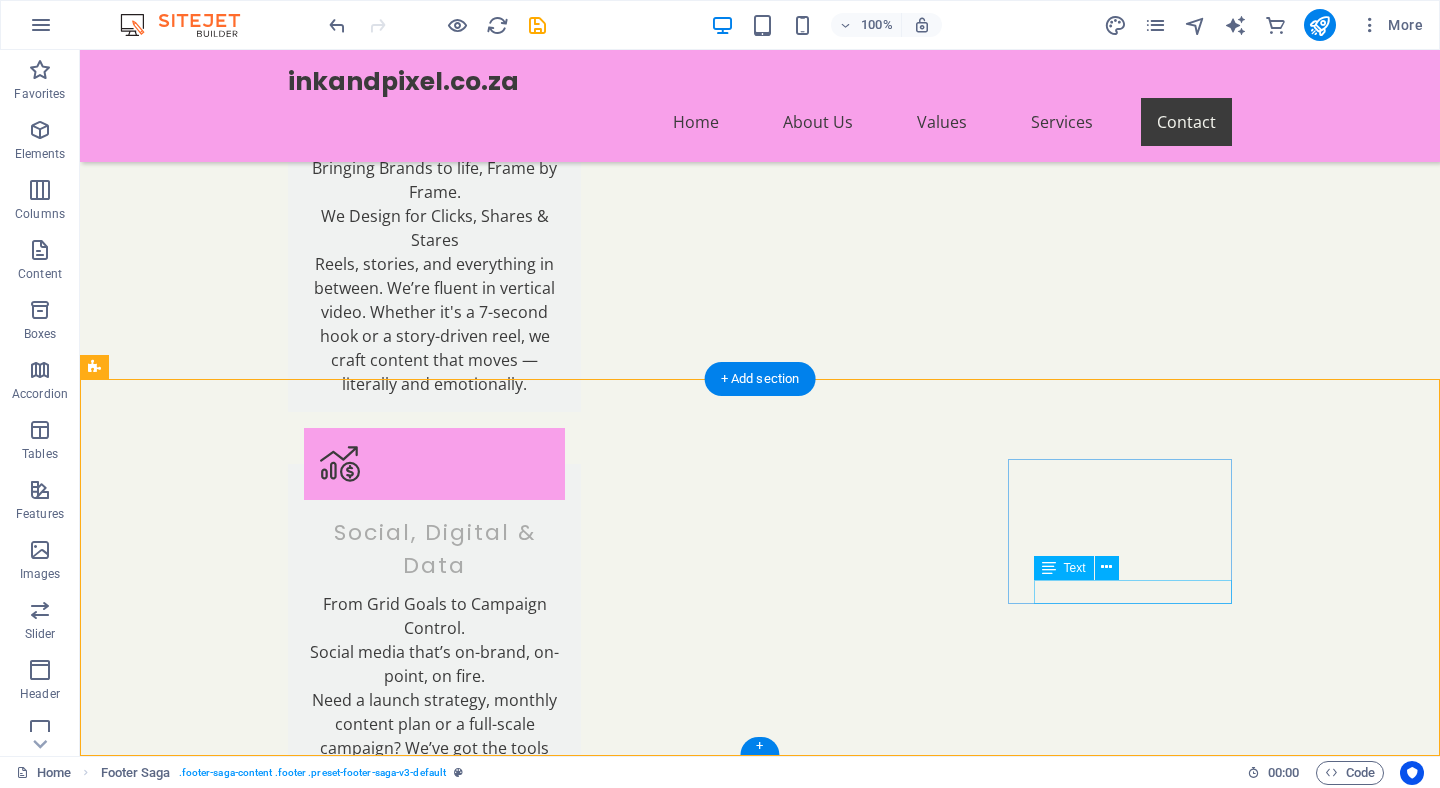 click on "Instagram" at bounding box center [208, 4673] 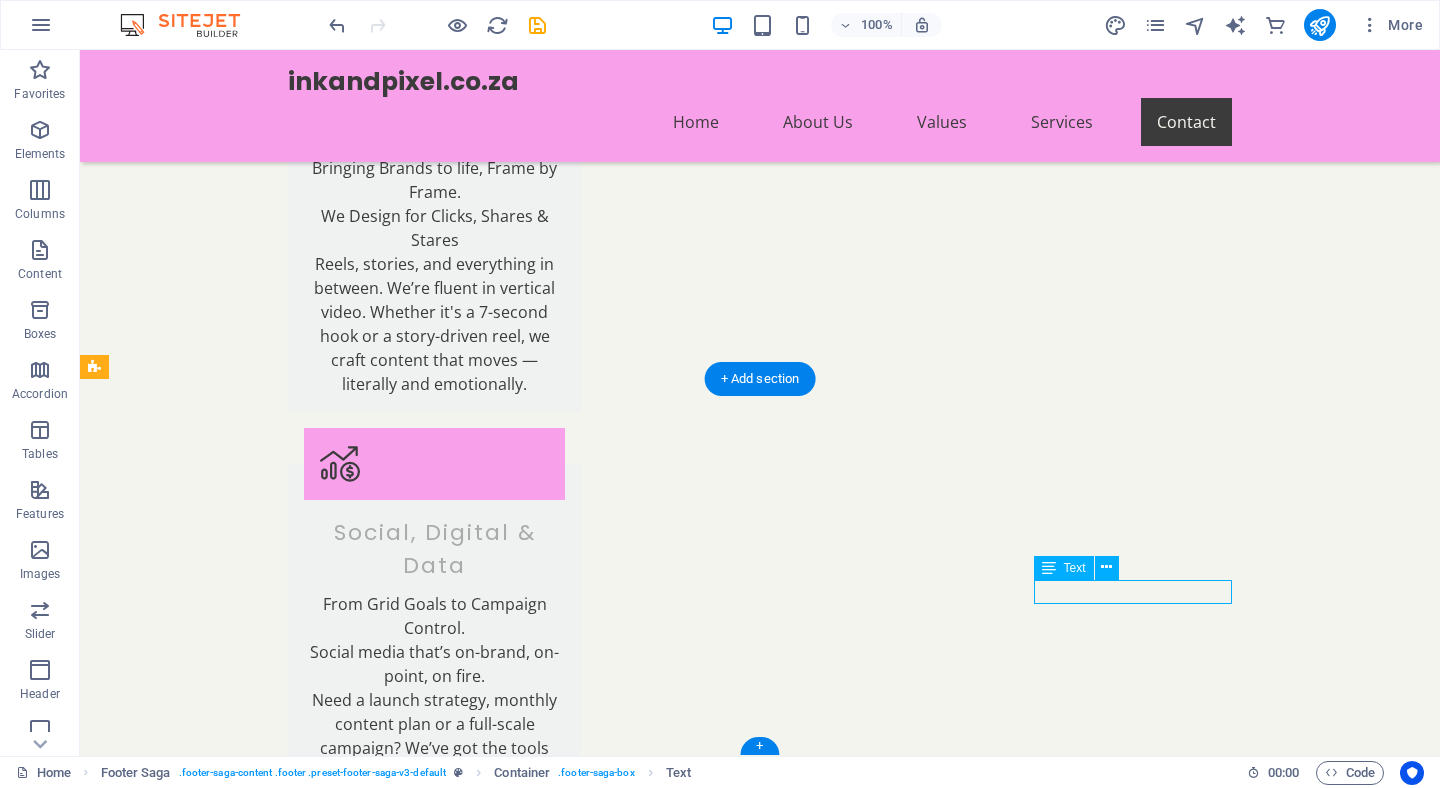 click on "Instagram" at bounding box center (208, 4673) 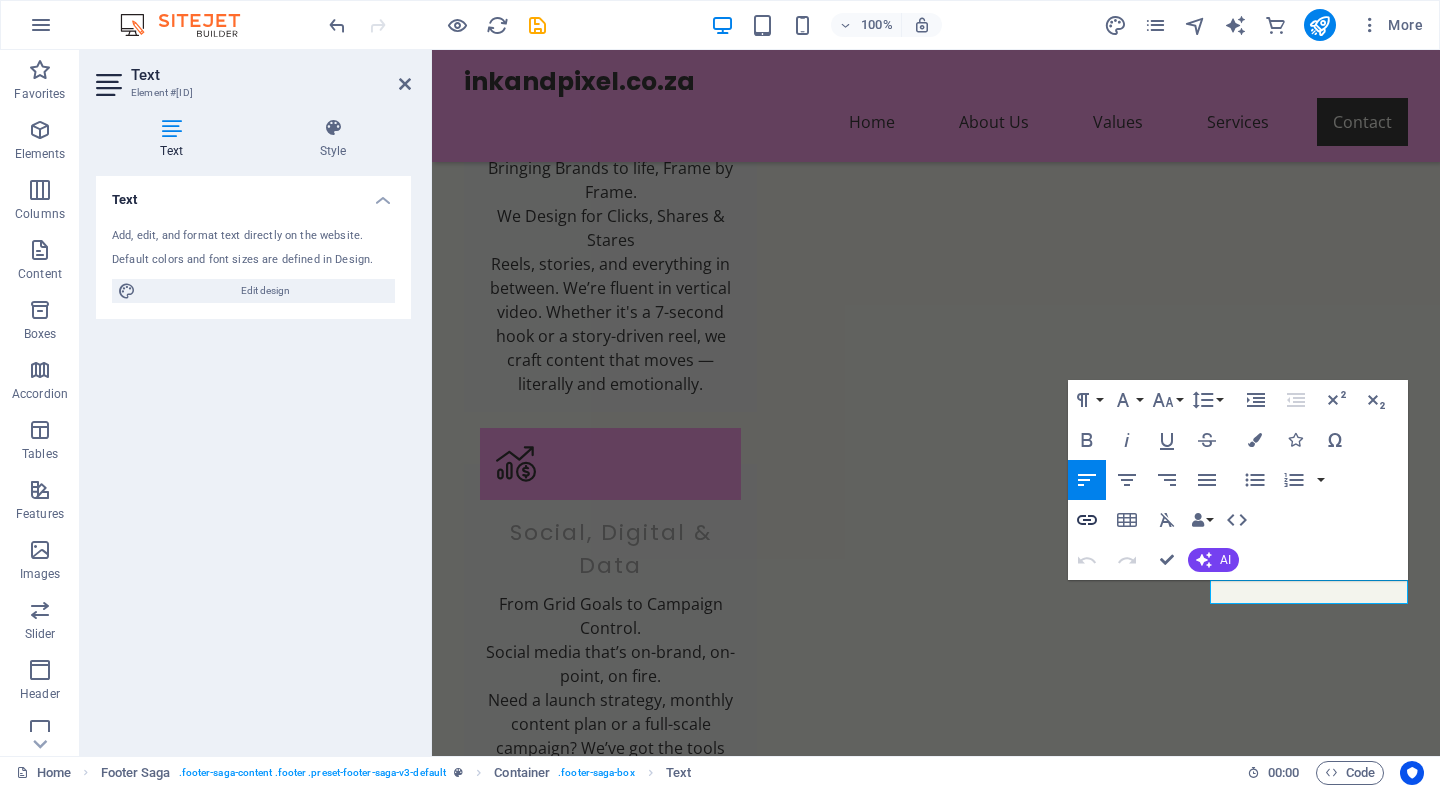 click 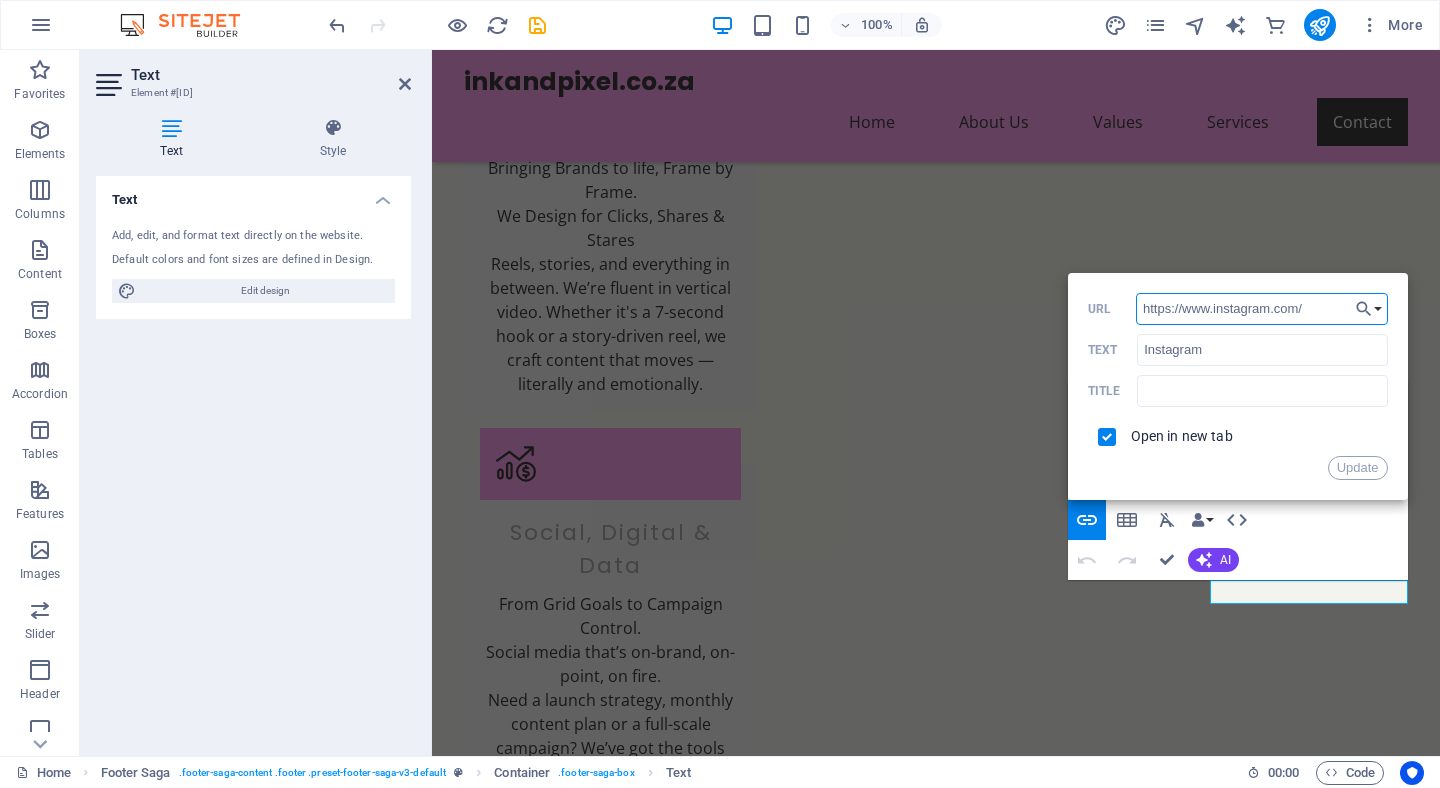 paste on "[USERNAME]/" 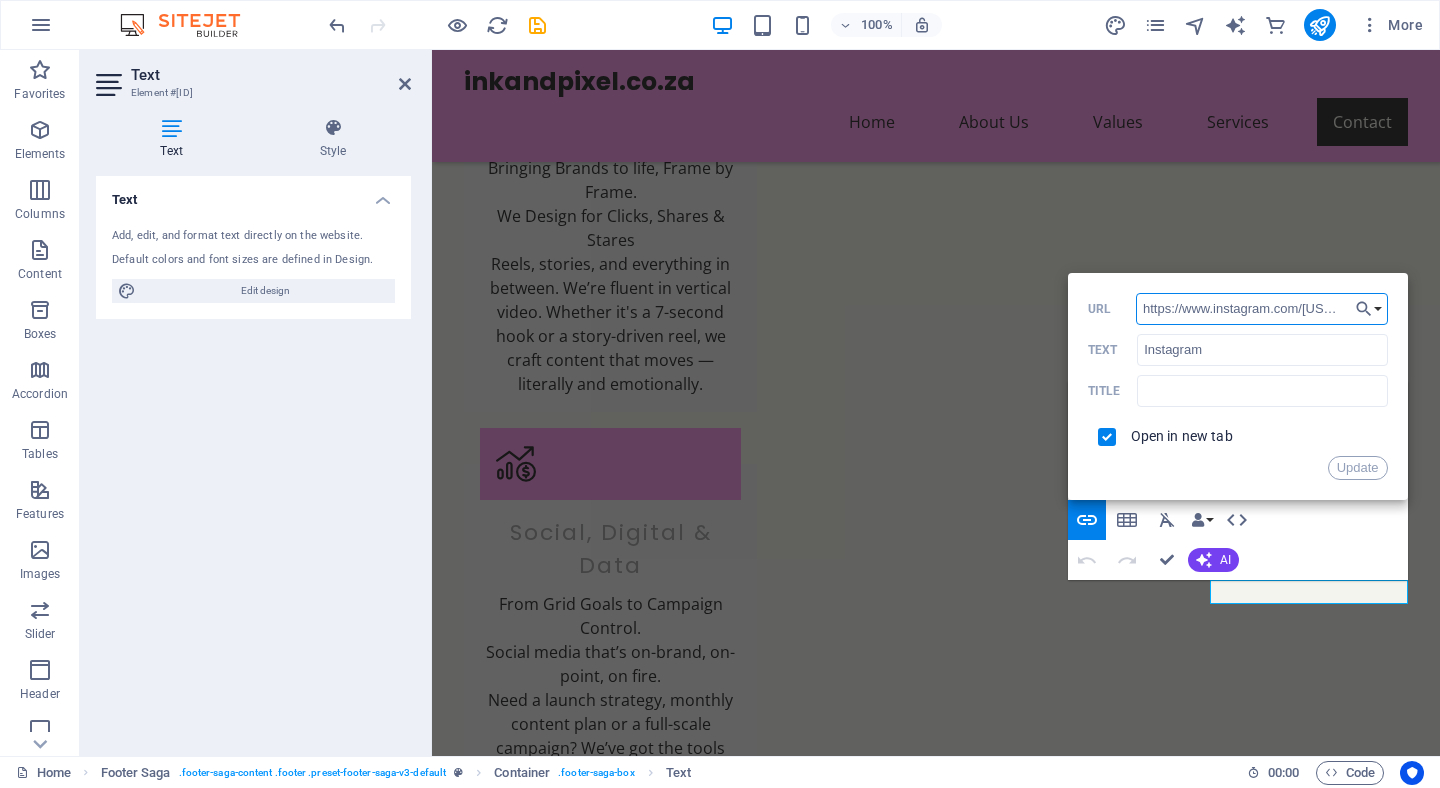 scroll, scrollTop: 0, scrollLeft: 55, axis: horizontal 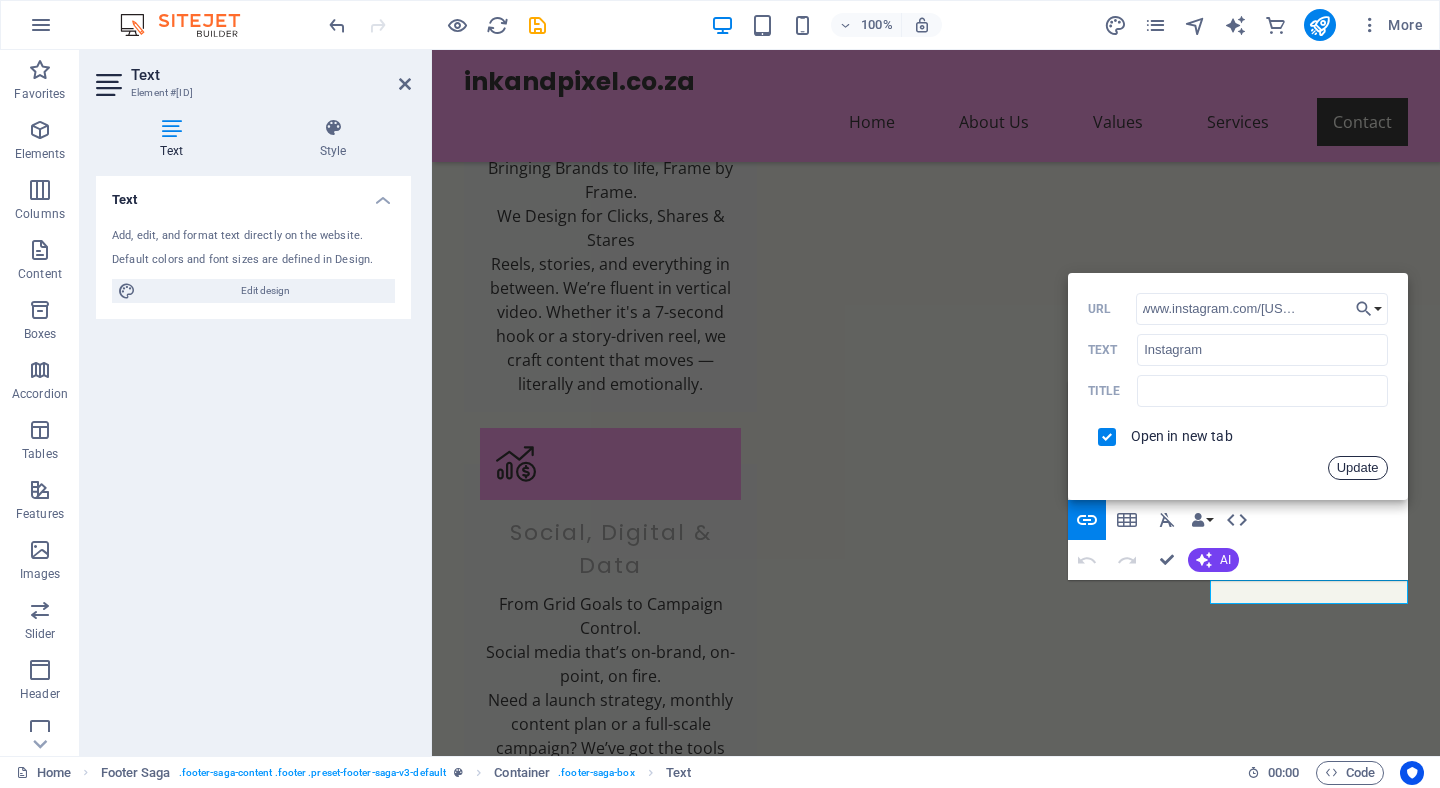 click on "Update" at bounding box center [1358, 468] 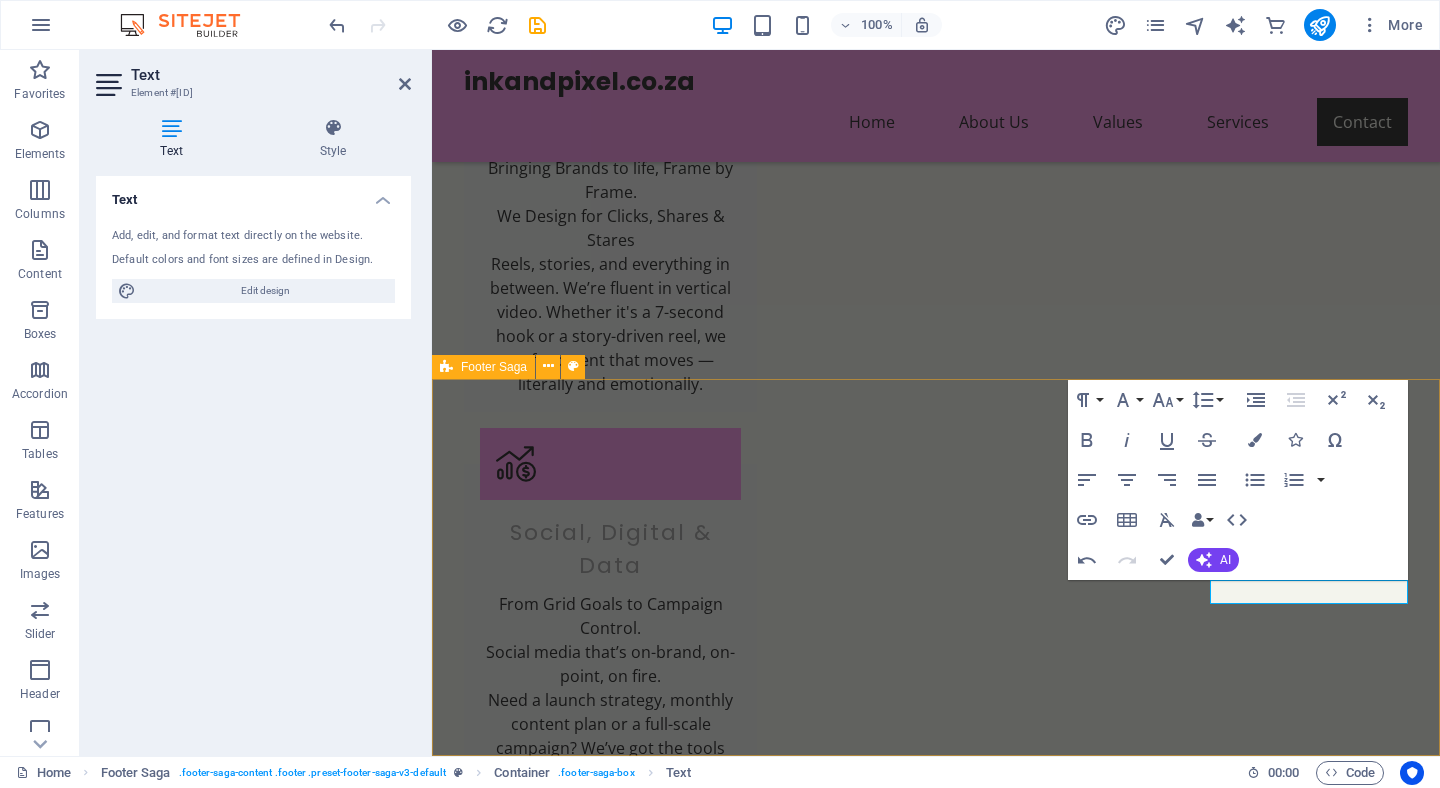 click on "https://www.instagram.com/[USERNAME]/ Ink and Pixel is your partner in transformative advertising. We live for creativity and understand the need for impactful communication. Let's create something incredible together! Contact   Located in [CITY] - Operating Globally Phone:  [PHONE]   Email:  [EMAIL]   Navigation Home About Us Values Services Contact Legal Notice Privacy Policy Social media Facebook Facebook X Instagram" at bounding box center (936, 4251) 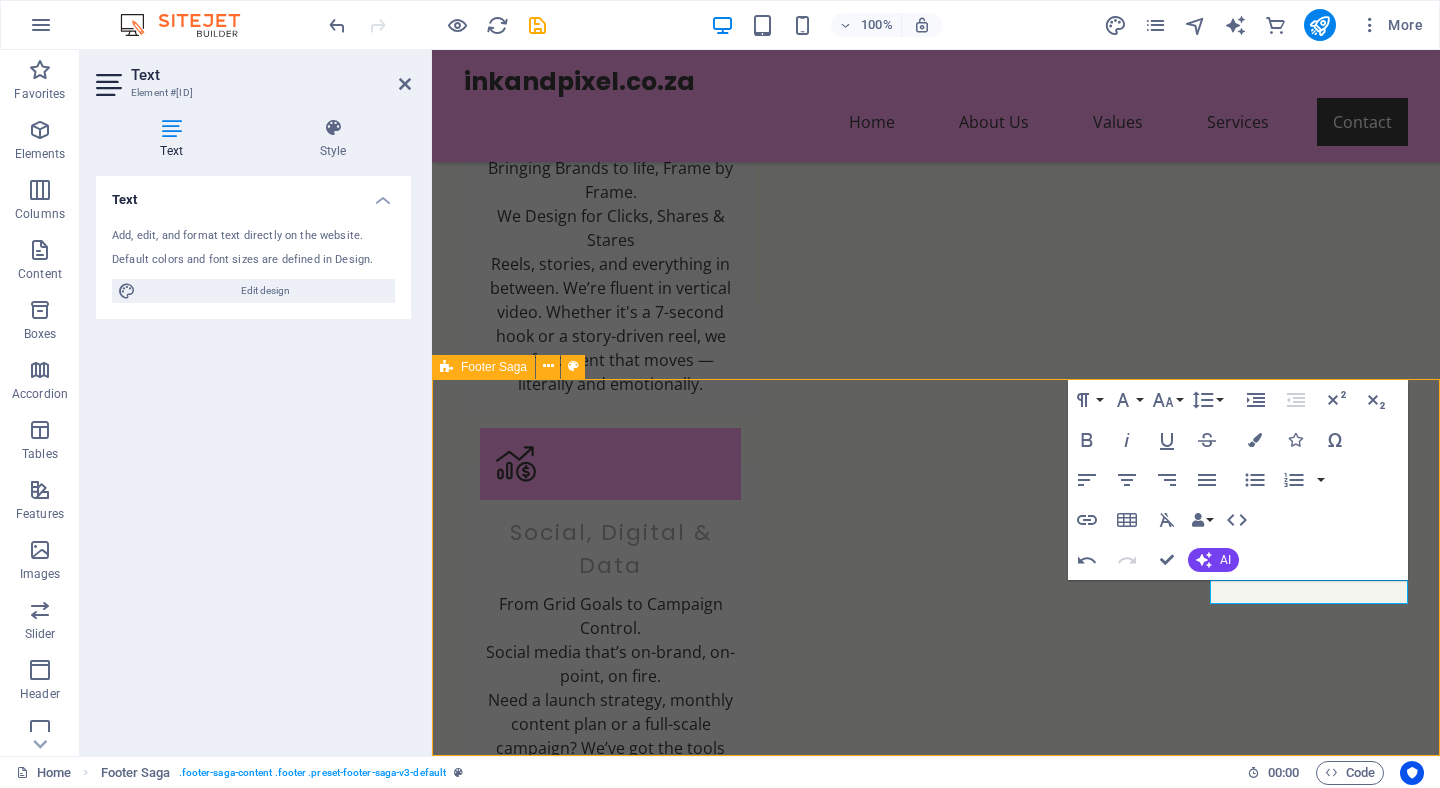 click on "https://www.instagram.com/[USERNAME]/ Ink and Pixel is your partner in transformative advertising. We live for creativity and understand the need for impactful communication. Let's create something incredible together! Contact   Located in [CITY] - Operating Globally Phone:  [PHONE]   Email:  [EMAIL]   Navigation Home About Us Values Services Contact Legal Notice Privacy Policy Social media Facebook Facebook X Instagram" at bounding box center [936, 4251] 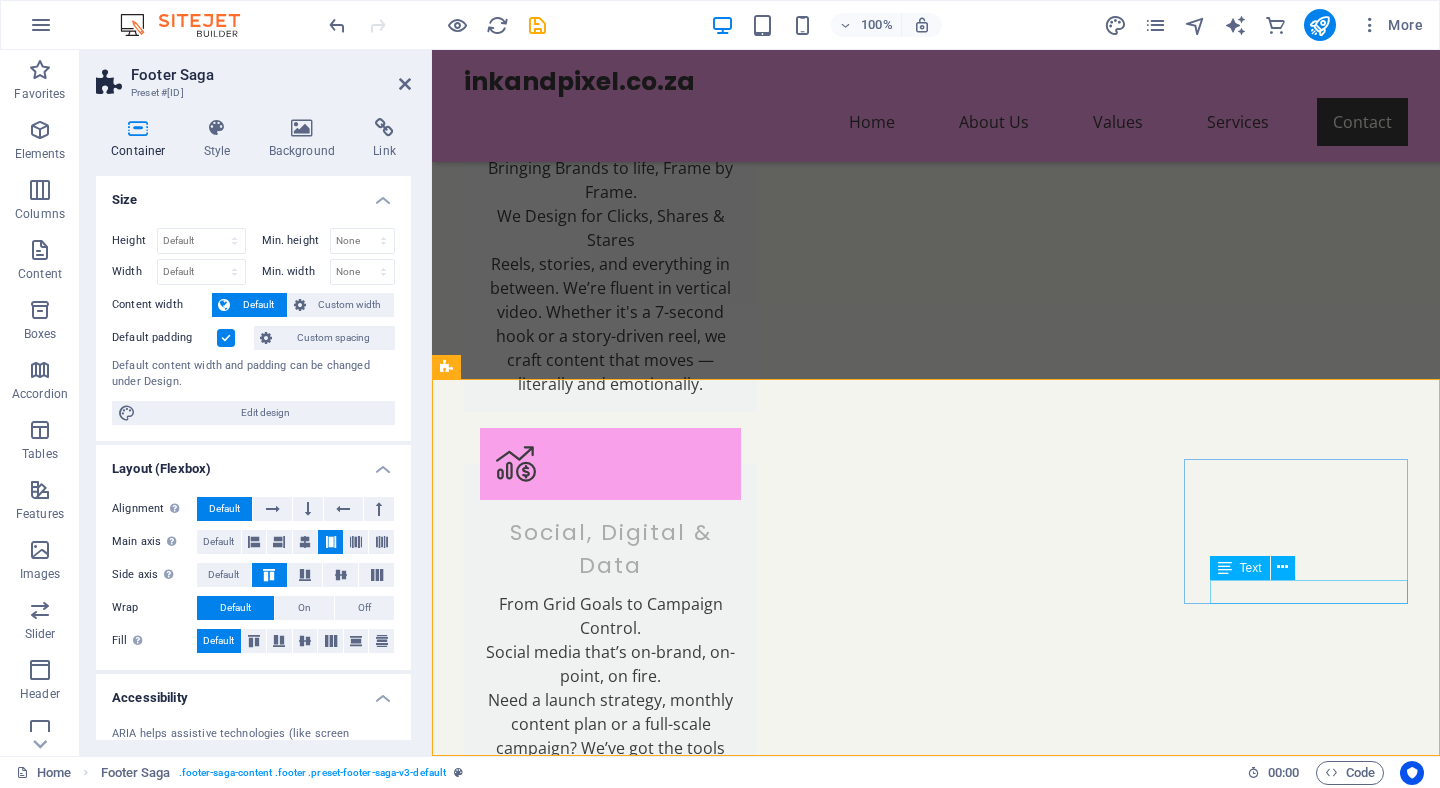 click on "Instagram" at bounding box center [560, 4673] 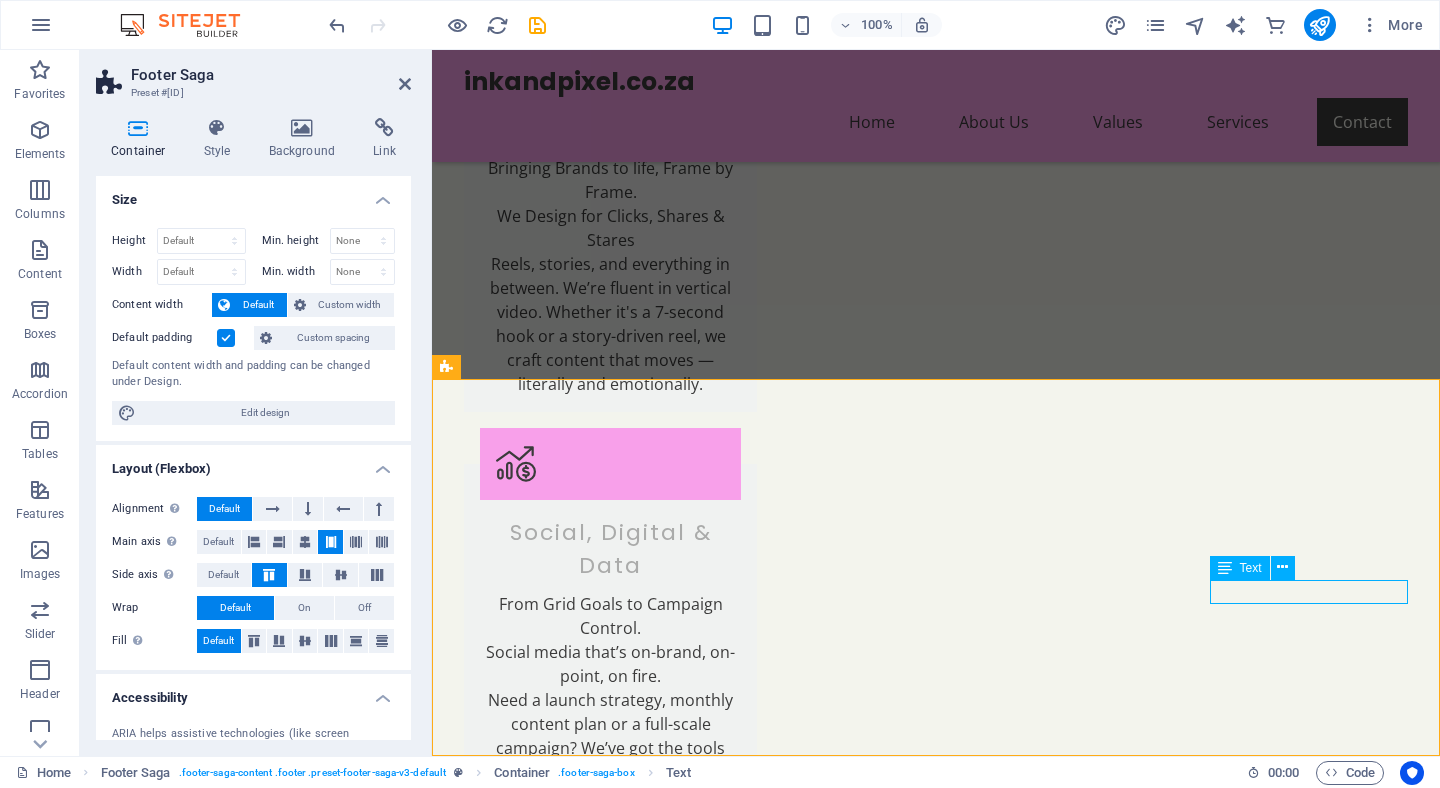 click on "Instagram" at bounding box center (560, 4673) 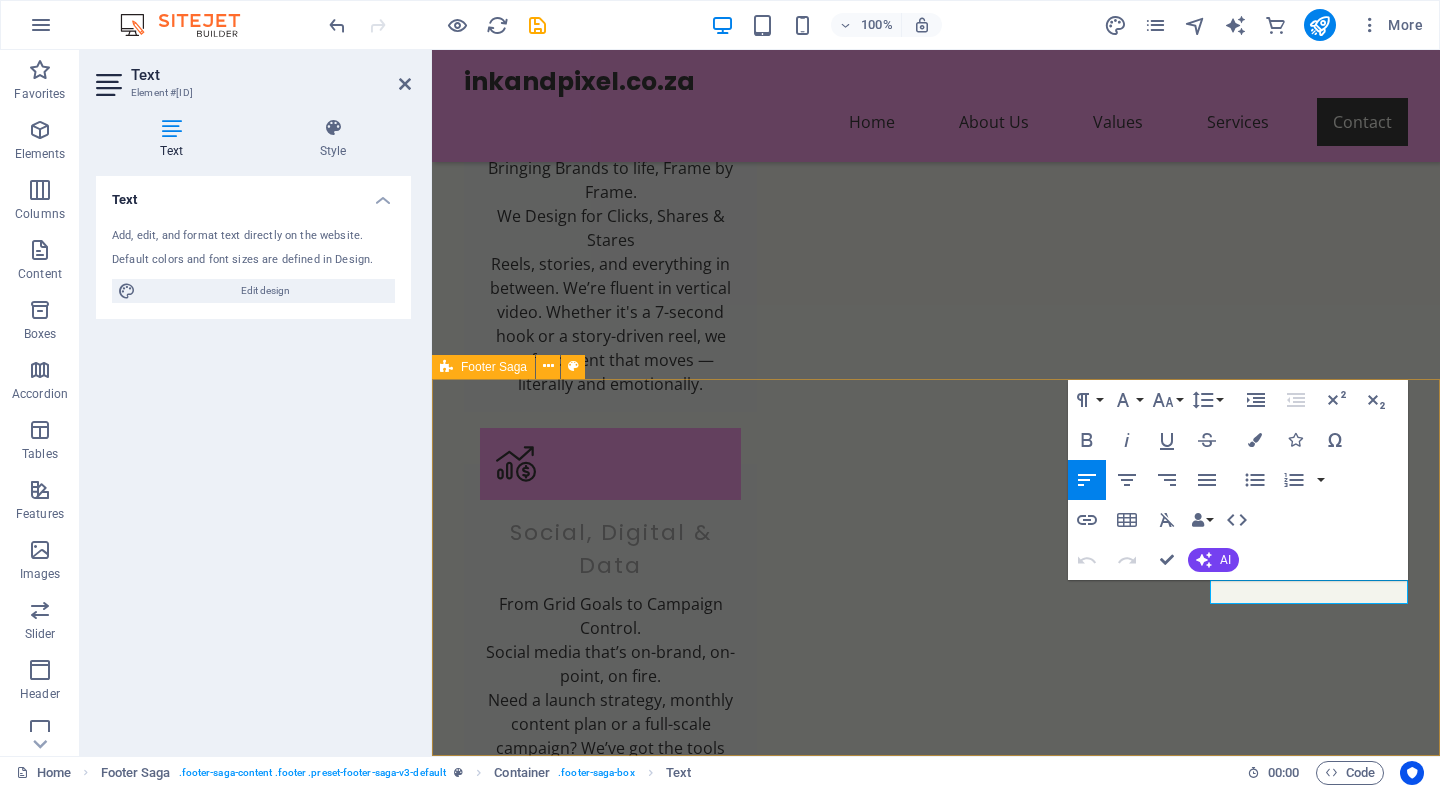 click on "https://www.instagram.com/[USERNAME]/ Ink and Pixel is your partner in transformative advertising. We live for creativity and understand the need for impactful communication. Let's create something incredible together! Contact   Located in [CITY] - Operating Globally Phone:  [PHONE]   Email:  [EMAIL]   Navigation Home About Us Values Services Contact Legal Notice Privacy Policy Social media Facebook Facebook X Instagram" at bounding box center (936, 4251) 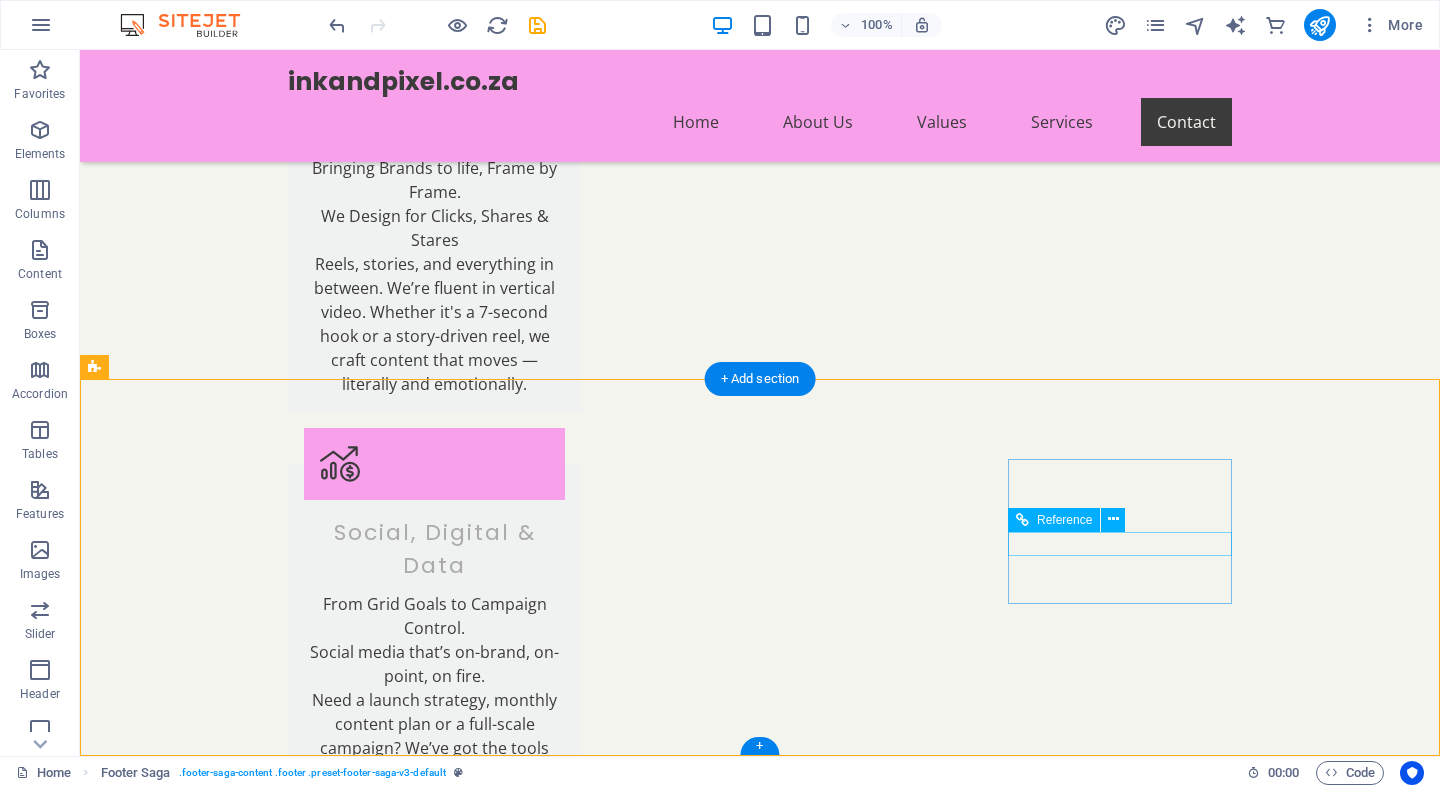 click on "Facebook" at bounding box center [208, 4577] 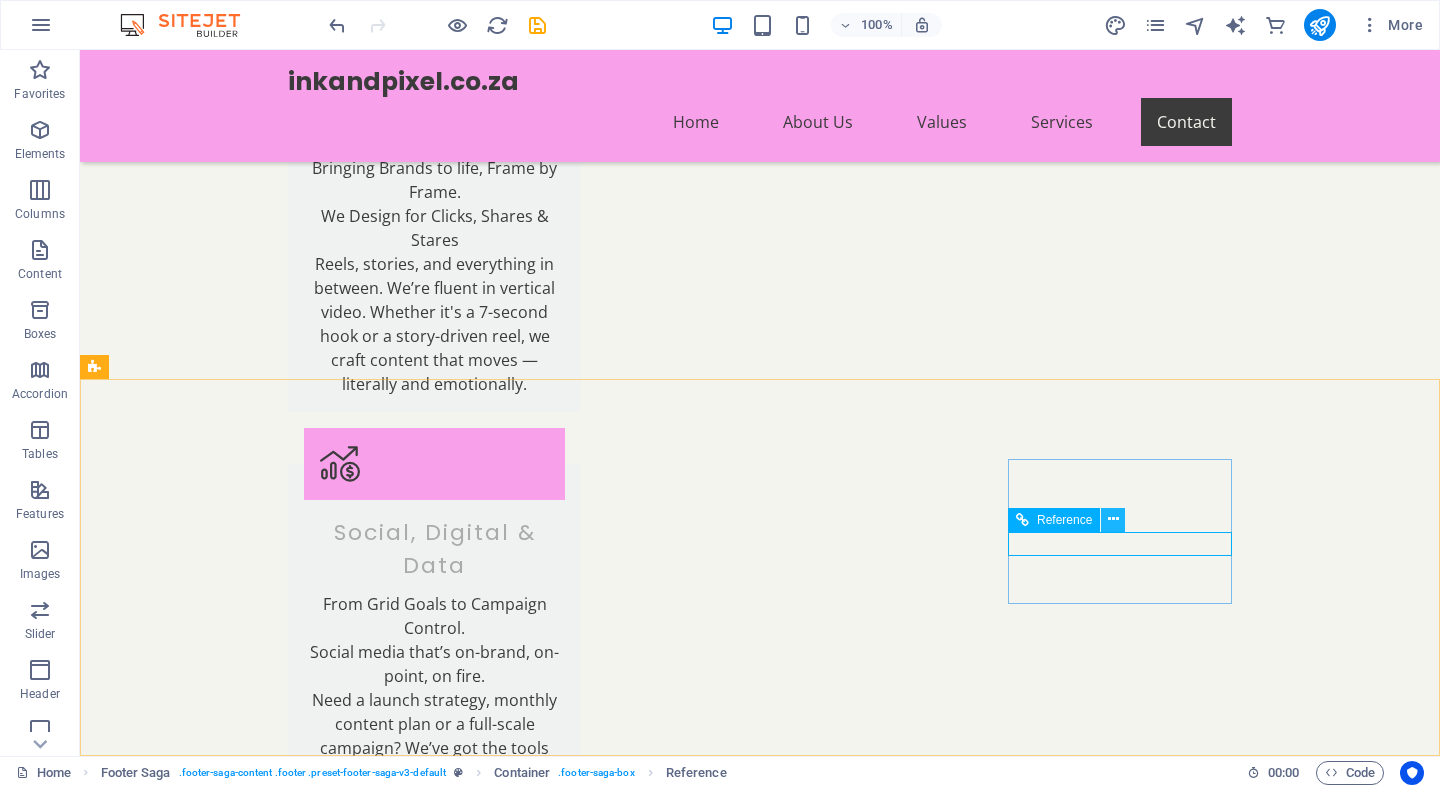 click at bounding box center (1113, 519) 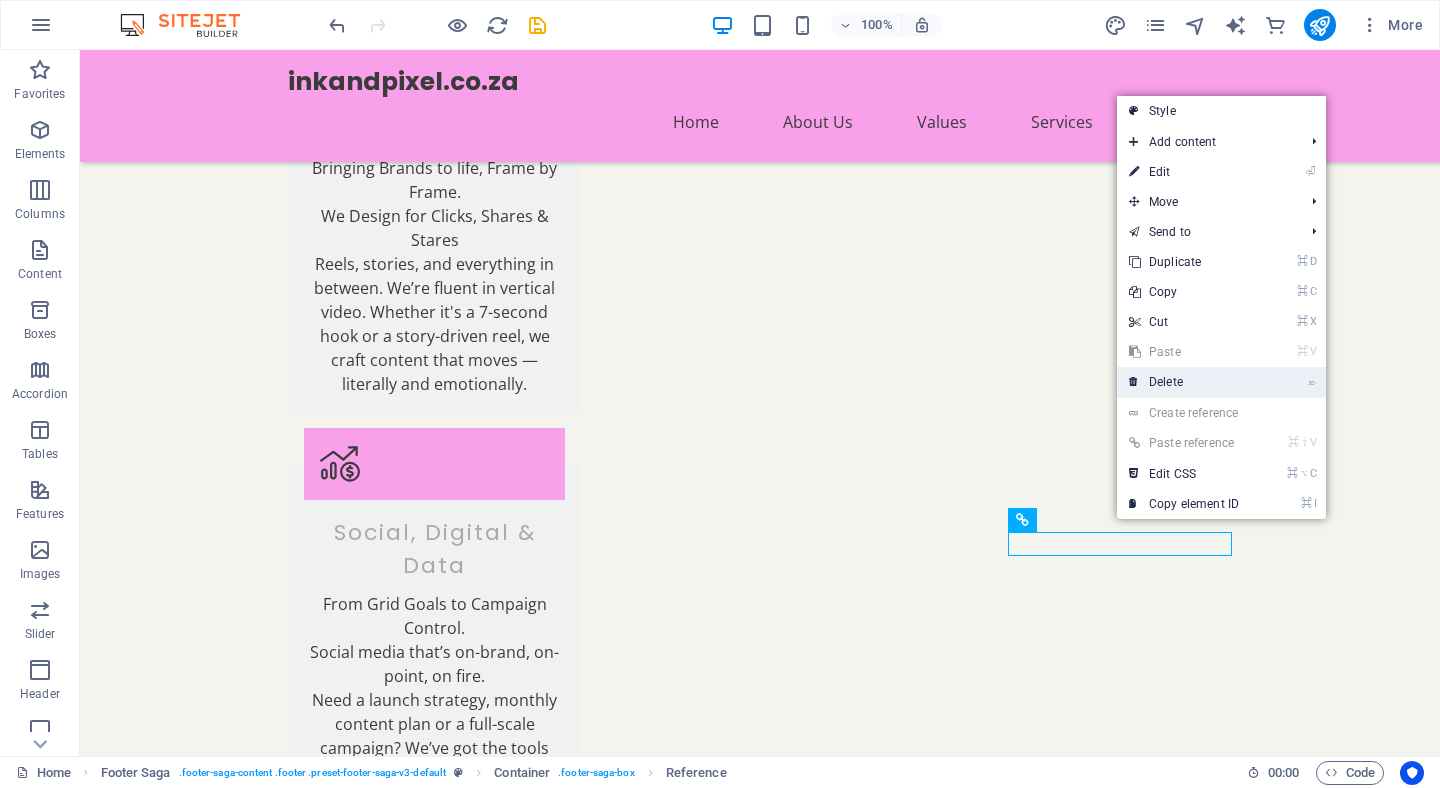 click on "⌦  Delete" at bounding box center (1184, 382) 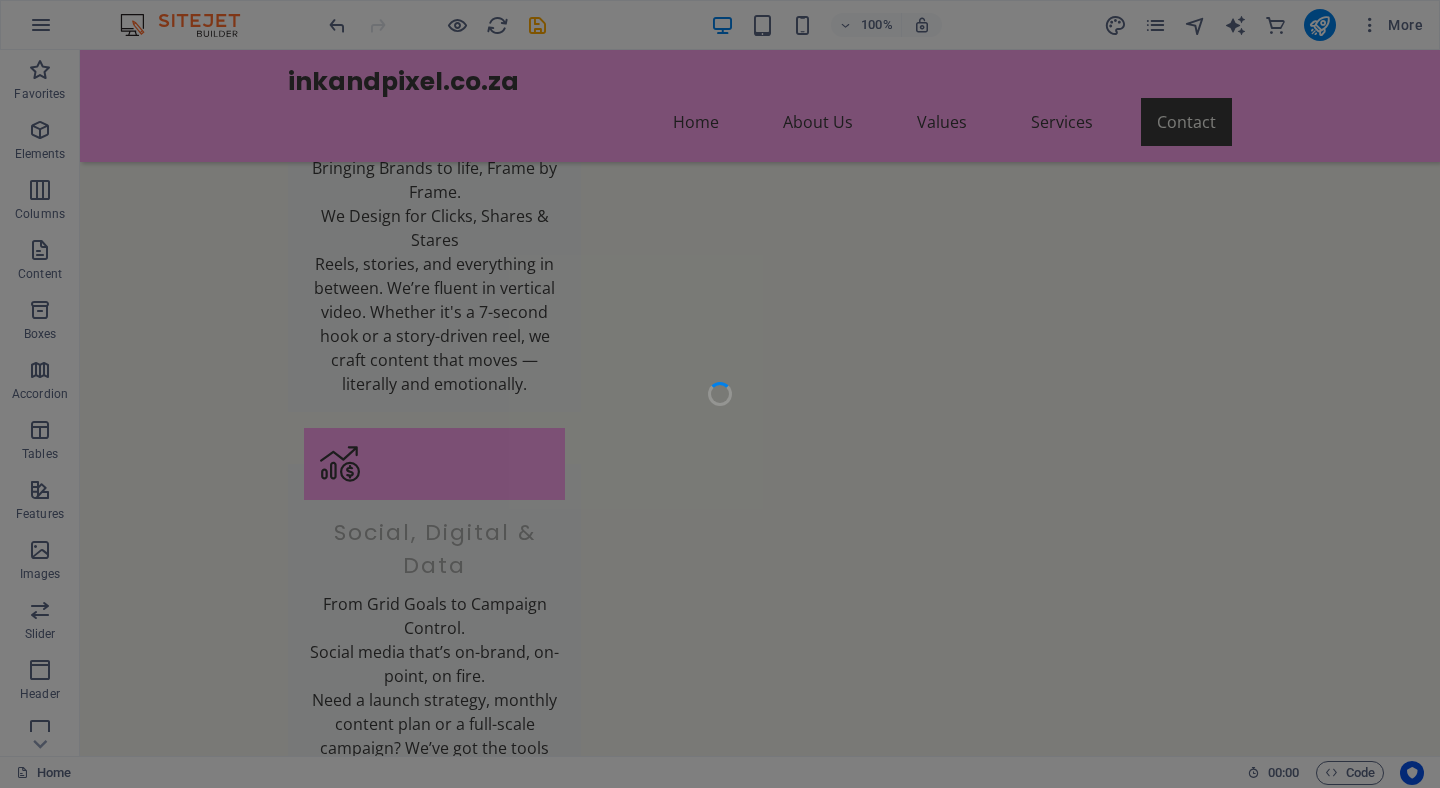 click at bounding box center (720, 394) 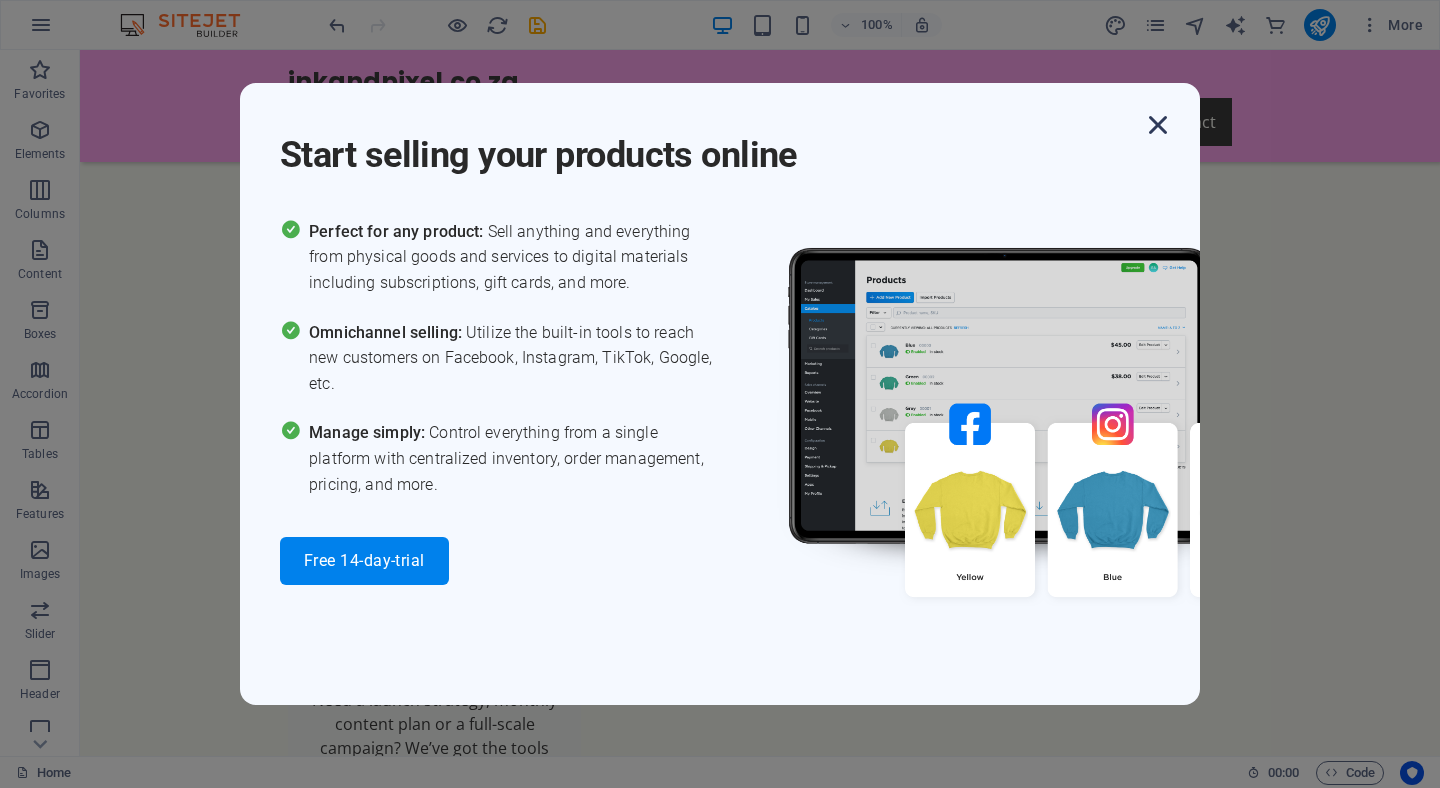 click at bounding box center [1158, 125] 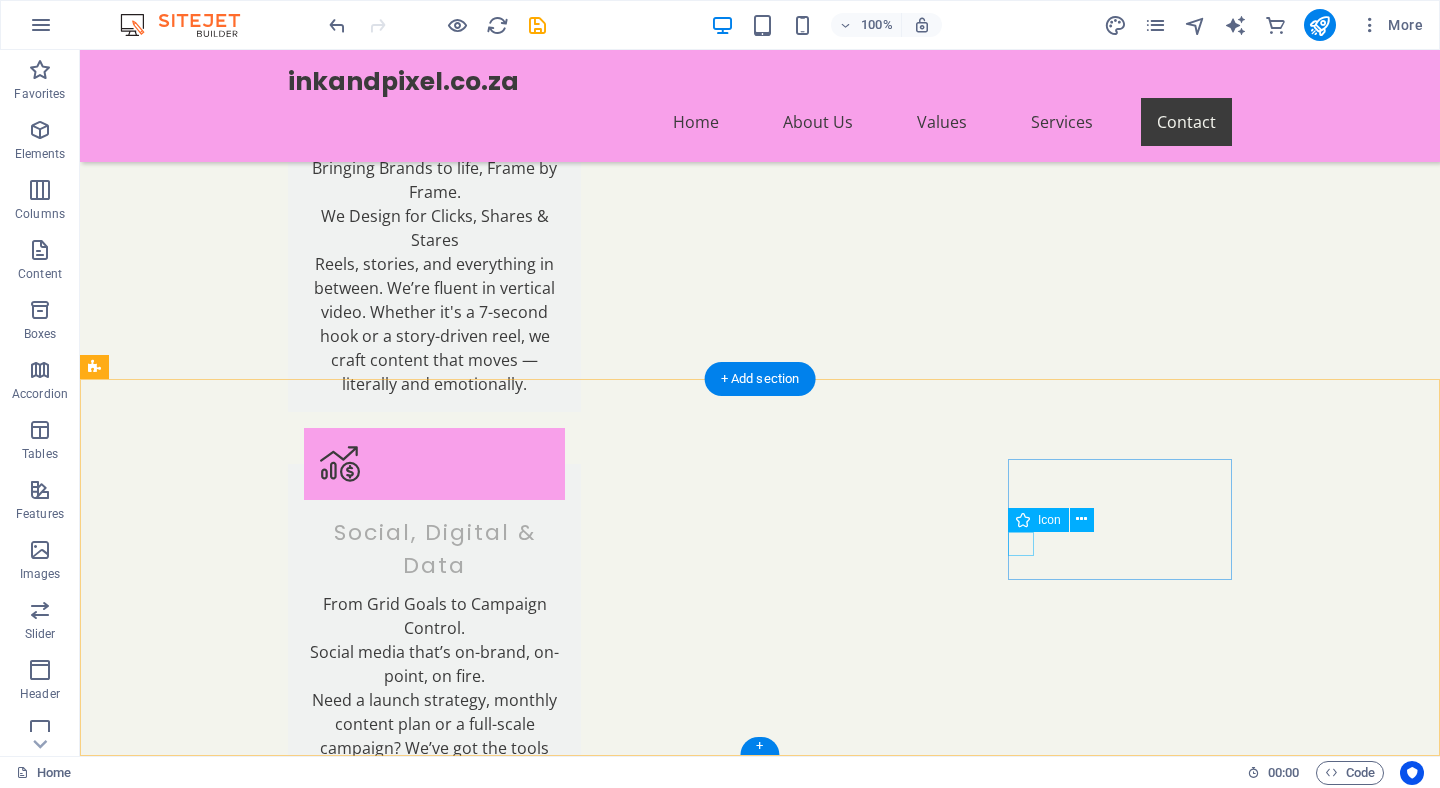 click at bounding box center [208, 4577] 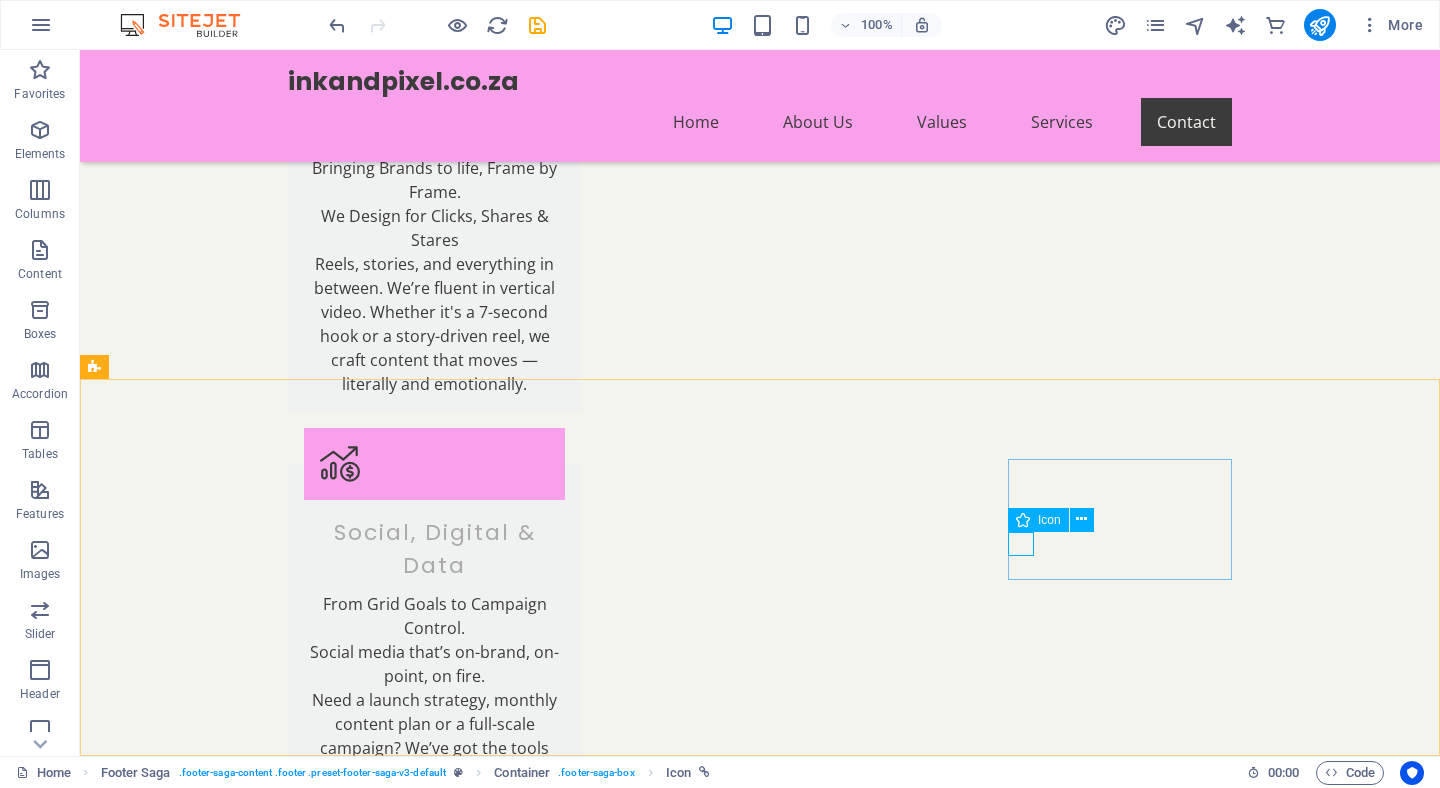 click at bounding box center (1023, 520) 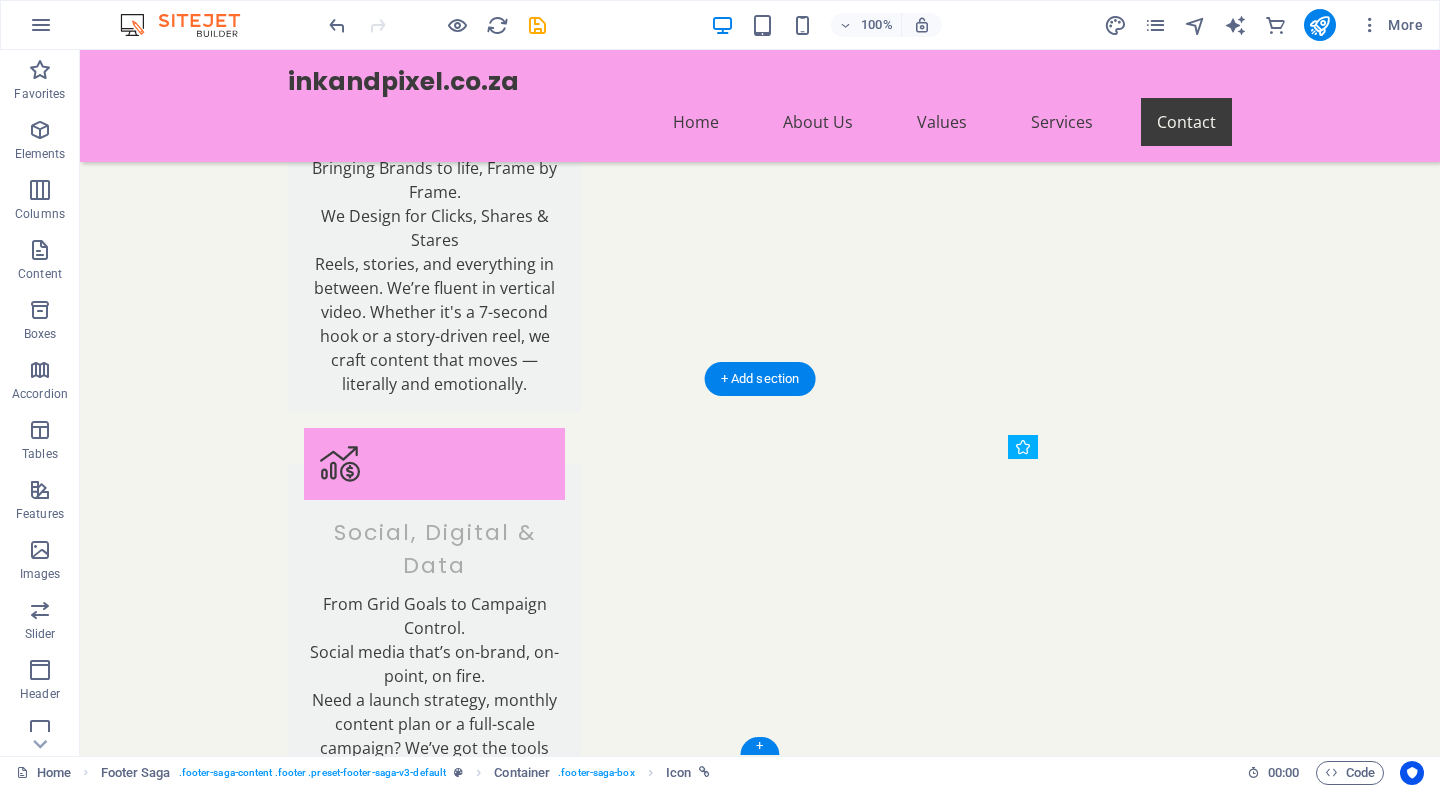 drag, startPoint x: 1115, startPoint y: 570, endPoint x: 1020, endPoint y: 544, distance: 98.49365 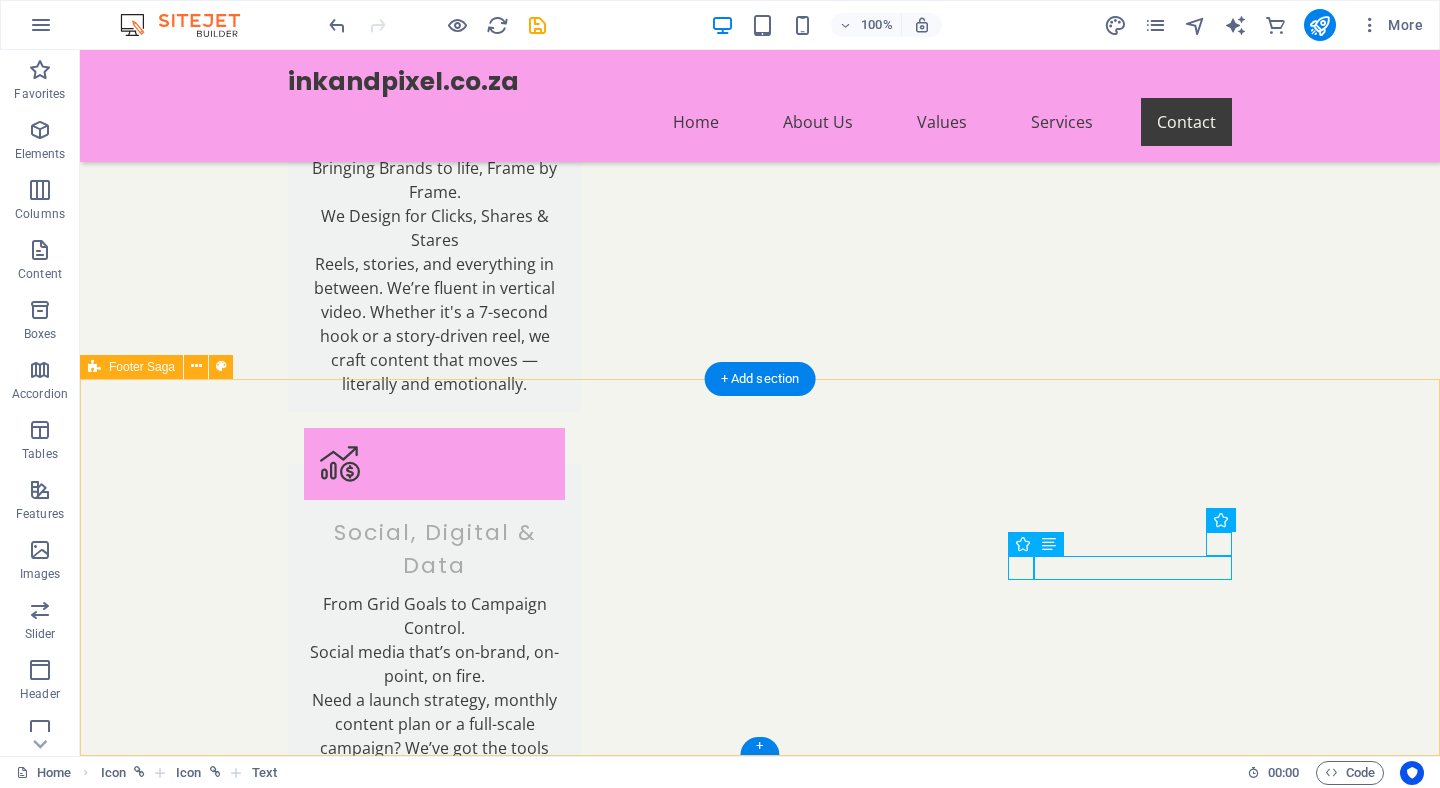 click on "https://www.instagram.com/[USERNAME]/ Ink and Pixel is your partner in transformative advertising. We live for creativity and understand the need for impactful communication. Let's create something incredible together! Contact   Located in [CITY] - Operating Globally Phone:  [PHONE]   Email:  [EMAIL]   Navigation Home About Us Values Services Contact Legal Notice Privacy Policy Social media Facebook X Instagram" at bounding box center (760, 4239) 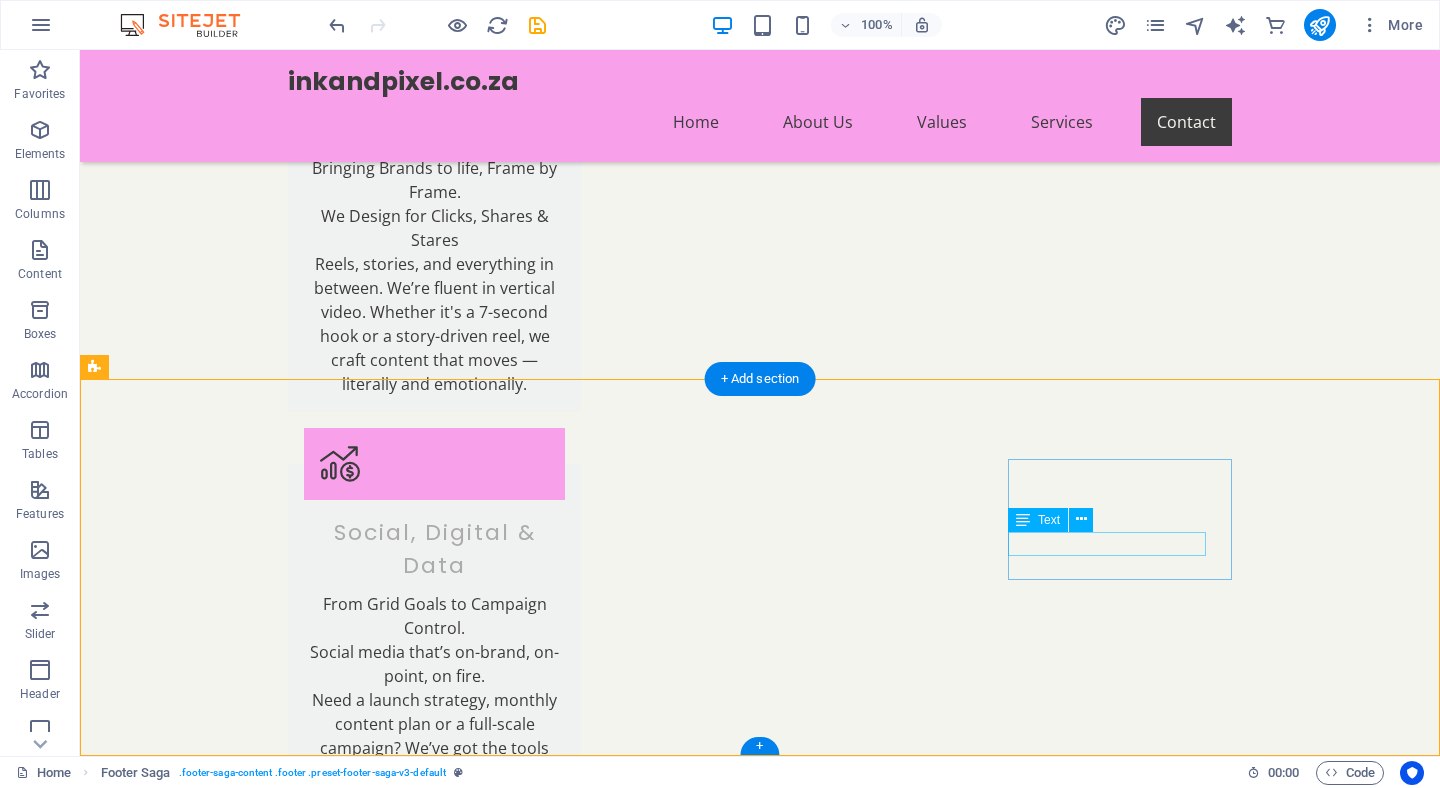 click on "X" at bounding box center [208, 4577] 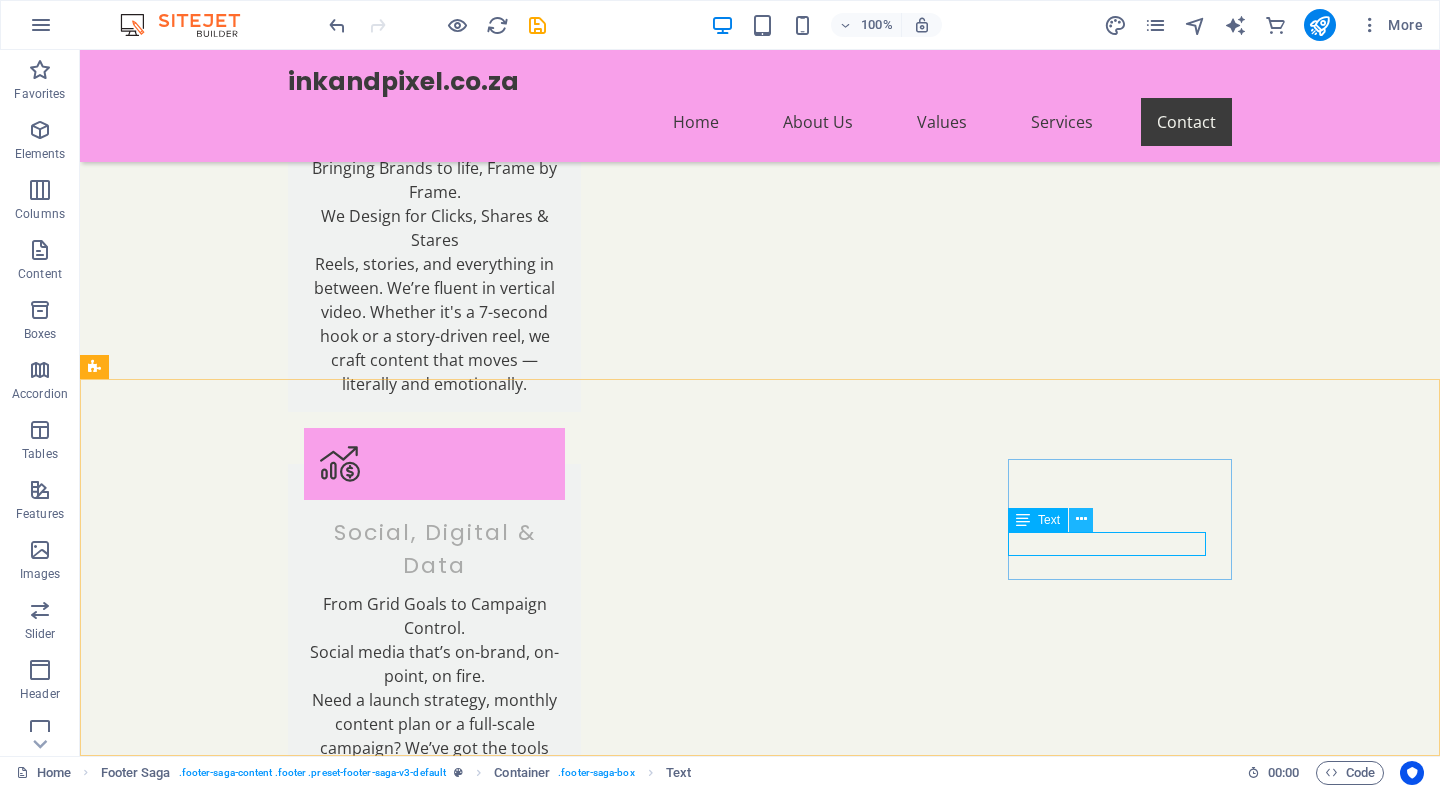 click at bounding box center [1081, 519] 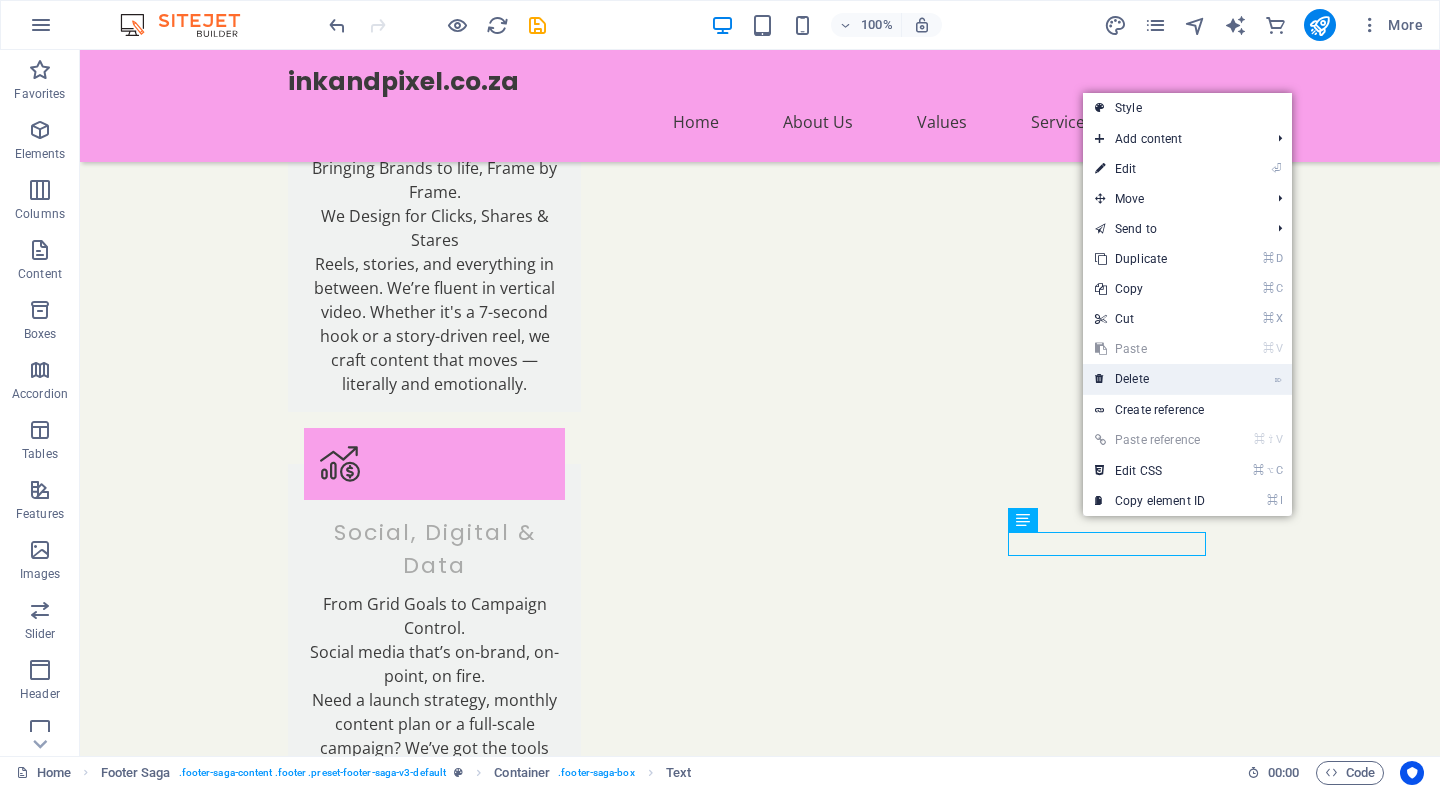 click on "⌦  Delete" at bounding box center (1150, 379) 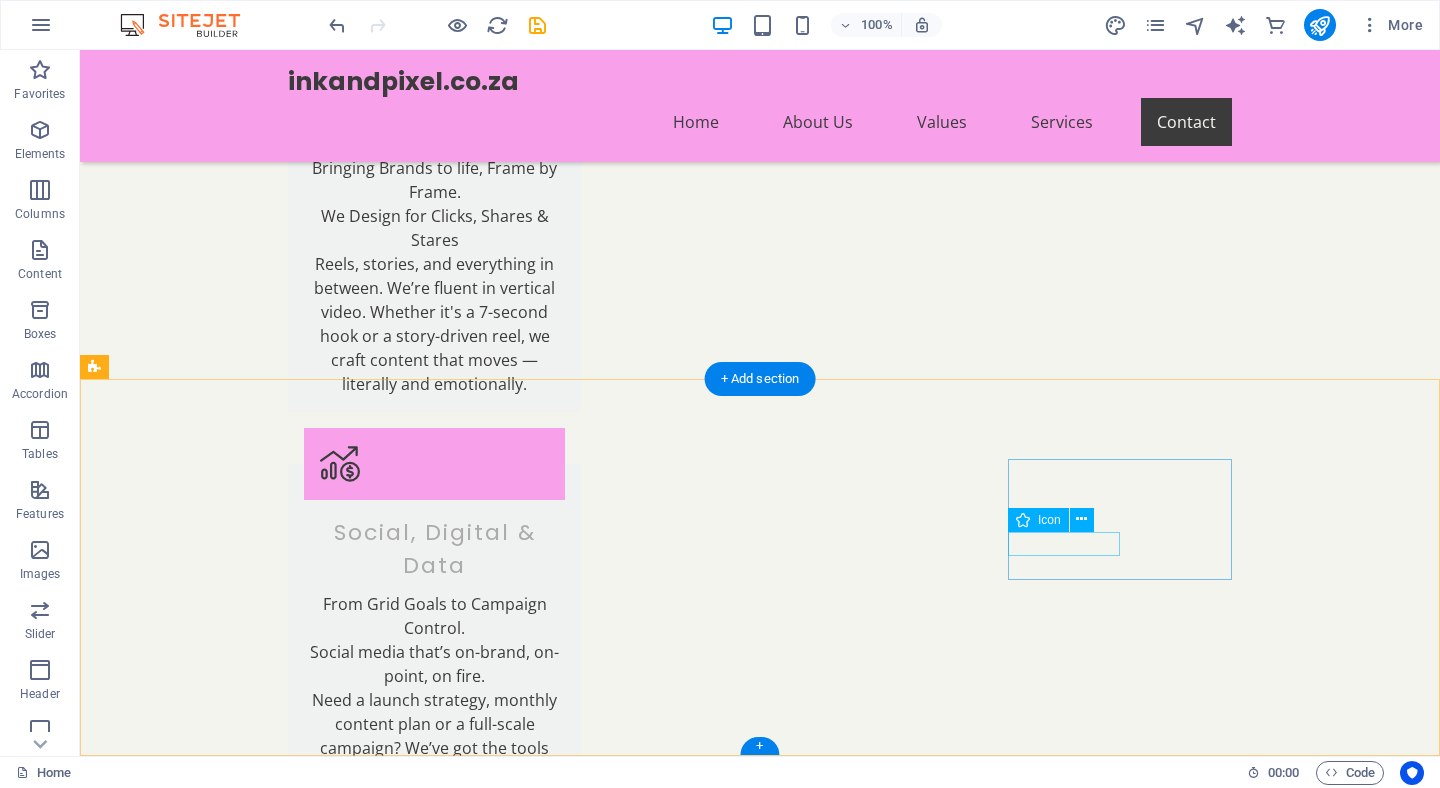 click at bounding box center (208, 4577) 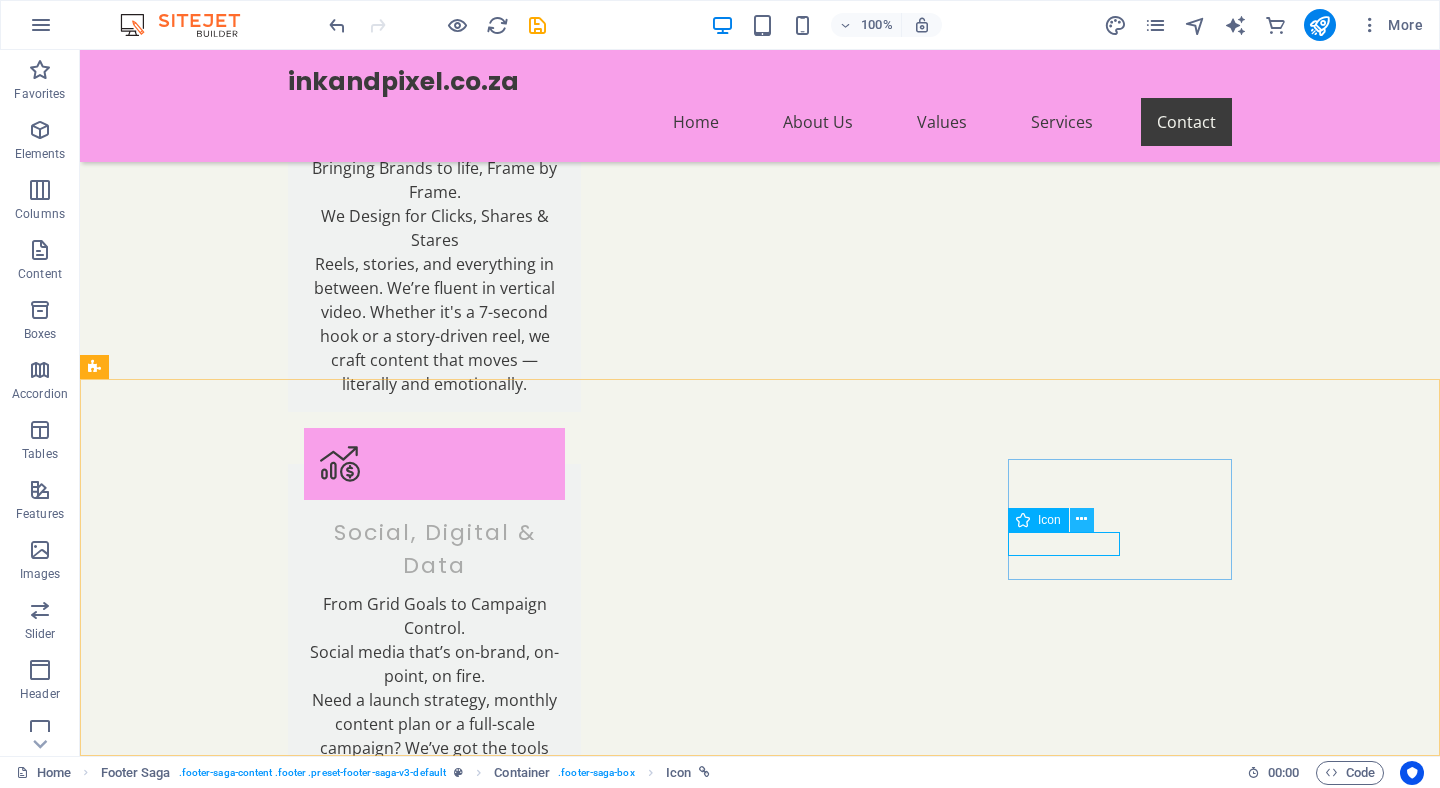 click at bounding box center [1081, 519] 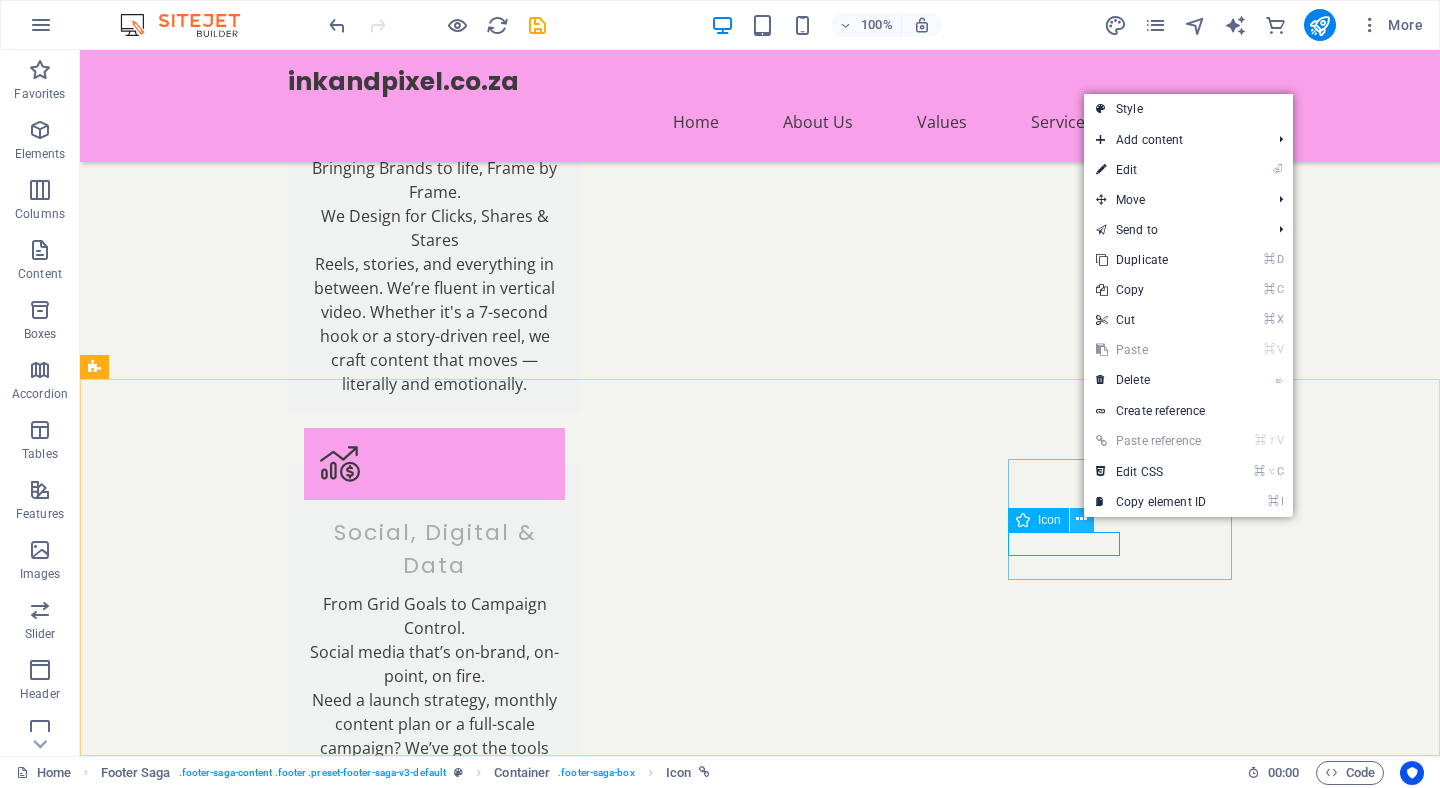 type 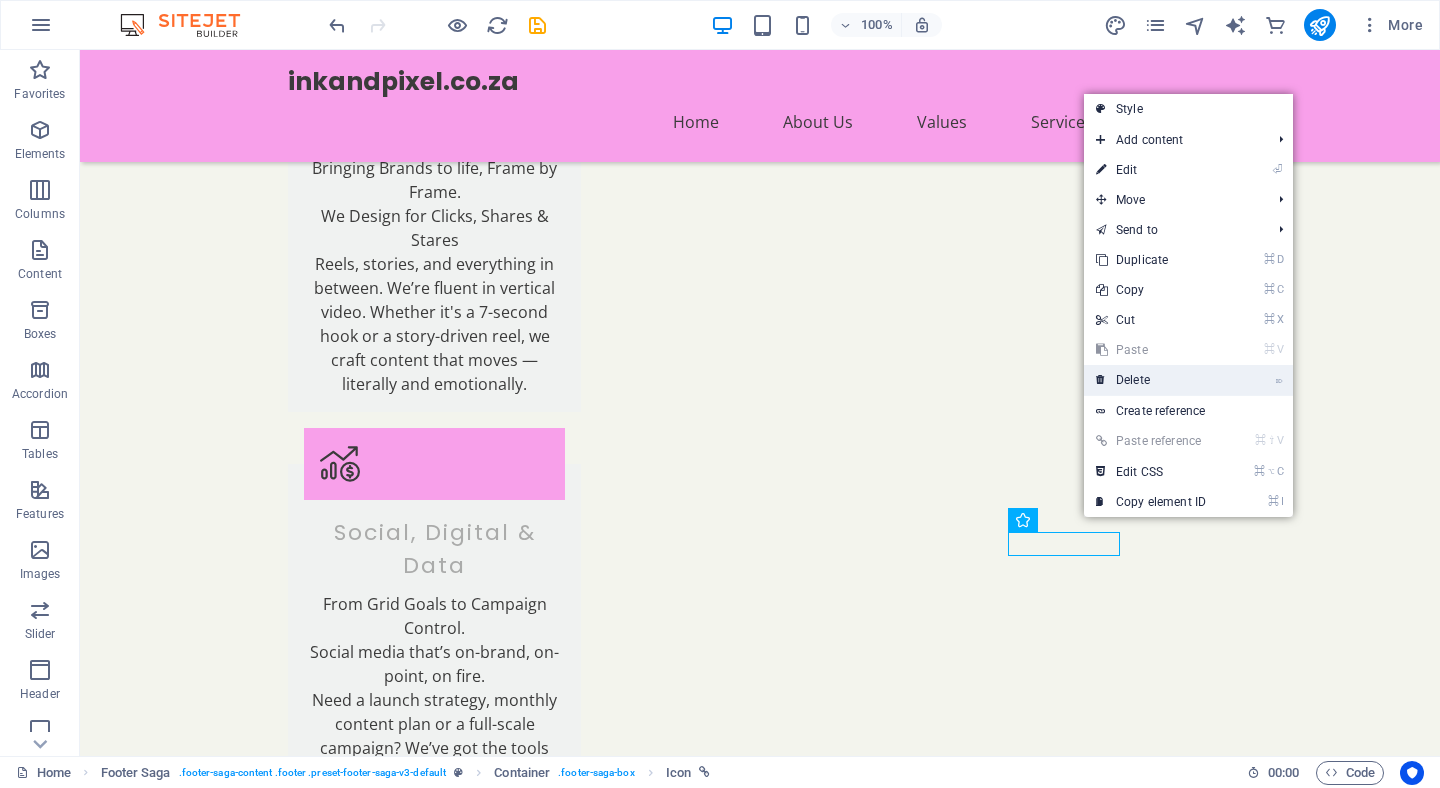 click on "⌦  Delete" at bounding box center (1151, 380) 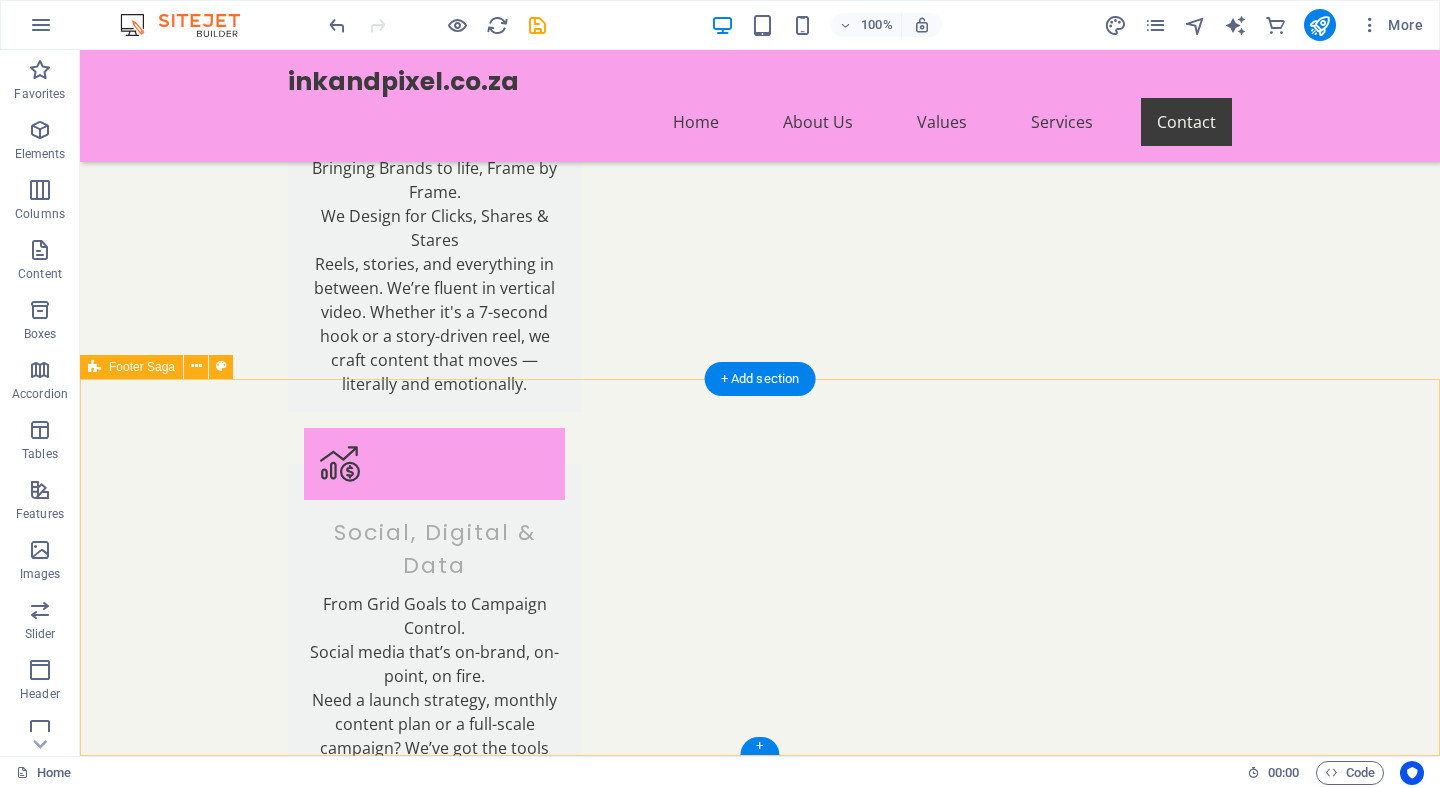 click on "https://www.instagram.com/[USERNAME]/ Ink and Pixel is your partner in transformative advertising. We live for creativity and understand the need for impactful communication. Let's create something incredible together! Contact   Located in [CITY] - Operating Globally Phone:  [PHONE]   Email:  [EMAIL]   Navigation Home About Us Values Services Contact Legal Notice Privacy Policy Social media Facebook" at bounding box center [760, 4191] 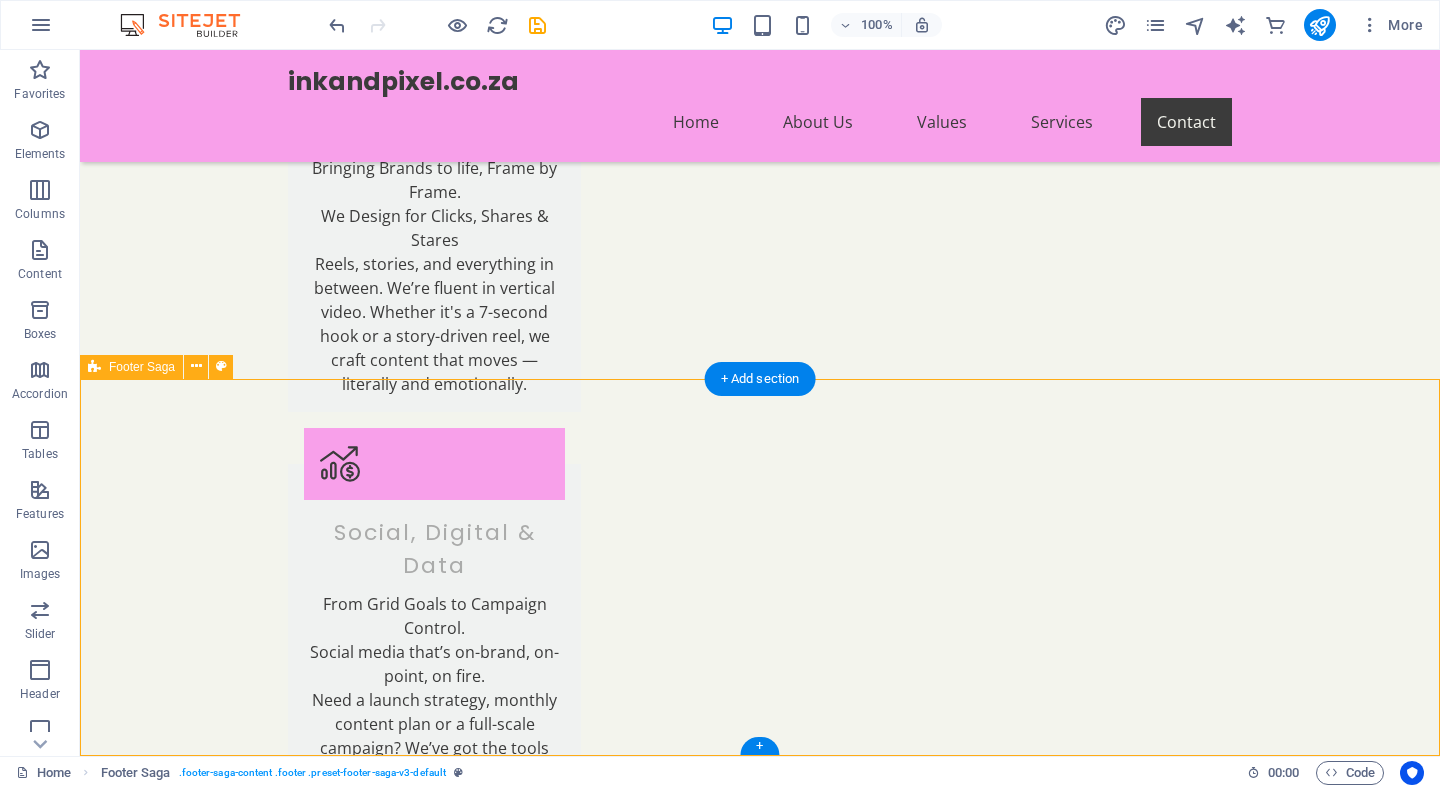 click on "https://www.instagram.com/[USERNAME]/ Ink and Pixel is your partner in transformative advertising. We live for creativity and understand the need for impactful communication. Let's create something incredible together! Contact   Located in [CITY] - Operating Globally Phone:  [PHONE]   Email:  [EMAIL]   Navigation Home About Us Values Services Contact Legal Notice Privacy Policy Social media Facebook" at bounding box center (760, 4191) 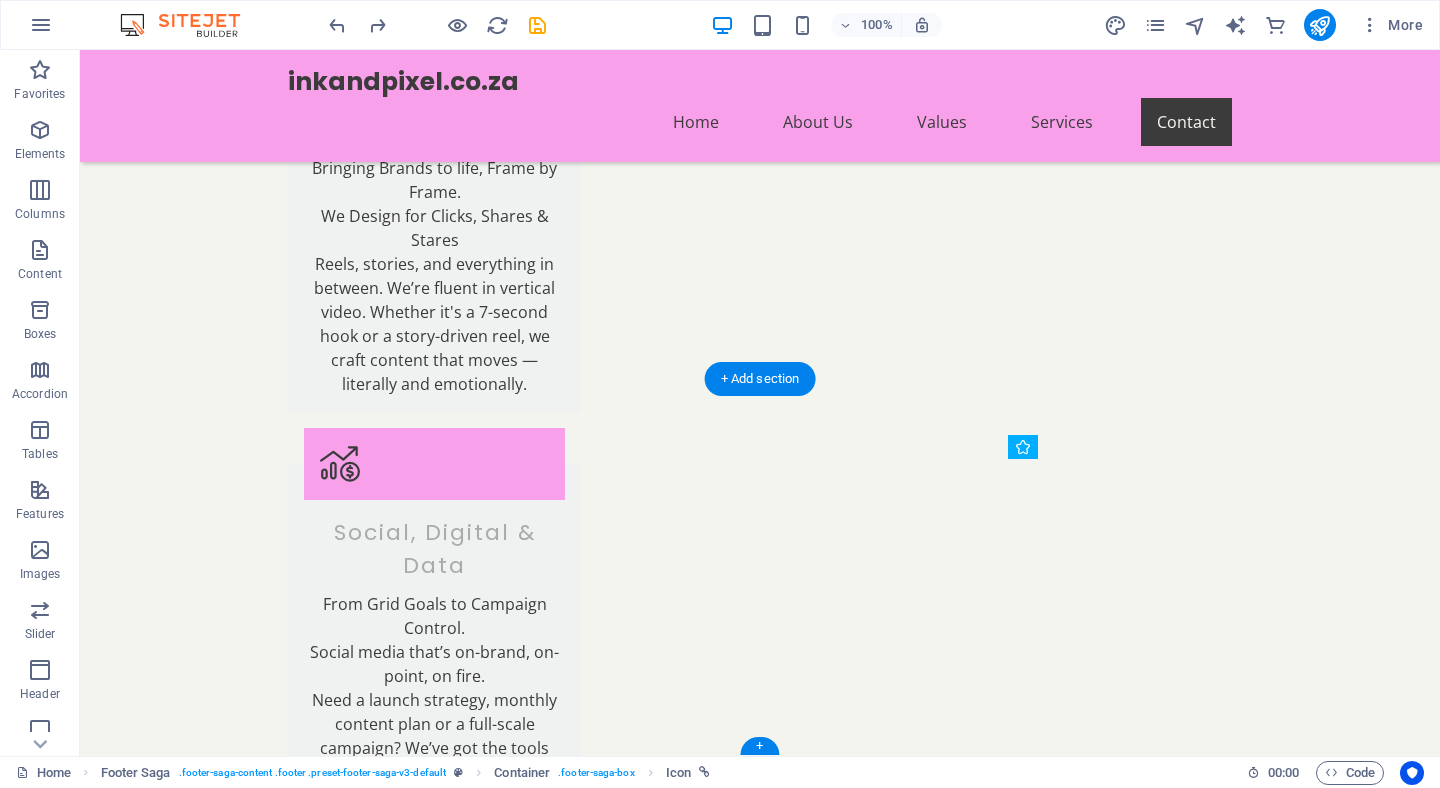 drag, startPoint x: 1128, startPoint y: 542, endPoint x: 1097, endPoint y: 563, distance: 37.44329 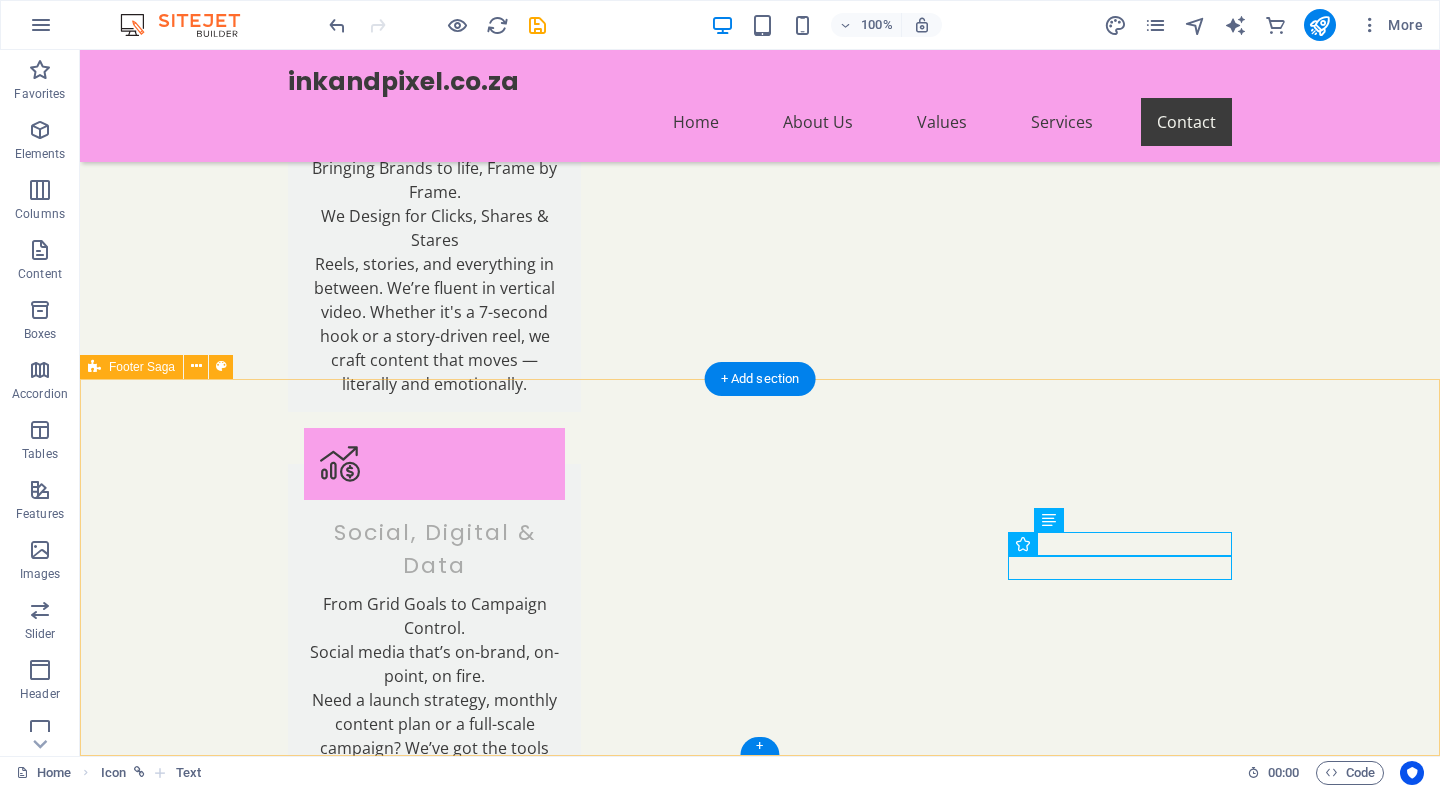 click on "https://www.instagram.com/[USERNAME]/ Ink and Pixel is your partner in transformative advertising. We live for creativity and understand the need for impactful communication. Let's create something incredible together! Contact   Located in [CITY] - Operating Globally Phone:  [PHONE]   Email:  [EMAIL]   Navigation Home About Us Values Services Contact Legal Notice Privacy Policy Social media Facebook Instagram" at bounding box center (760, 4227) 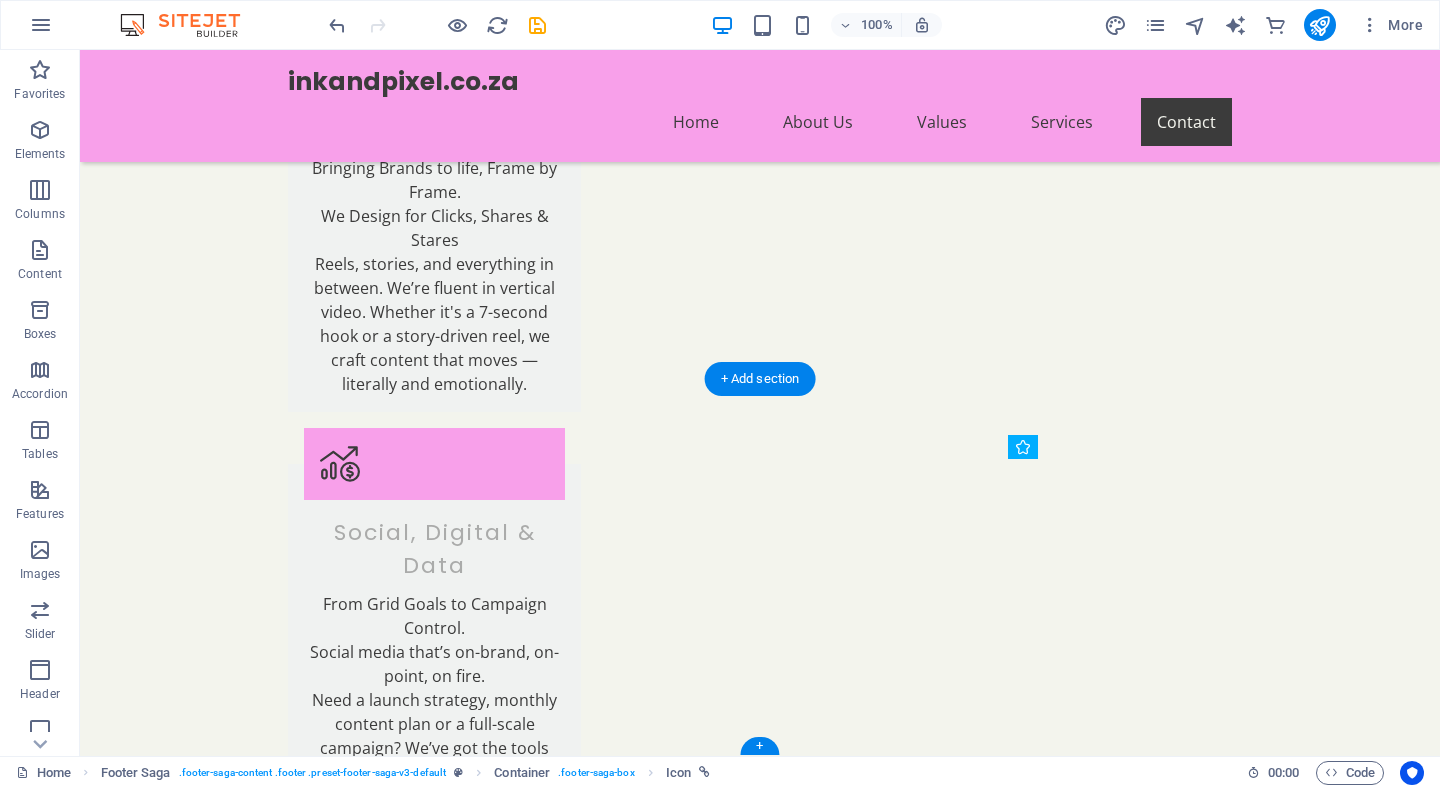 drag, startPoint x: 1018, startPoint y: 546, endPoint x: 1042, endPoint y: 569, distance: 33.24154 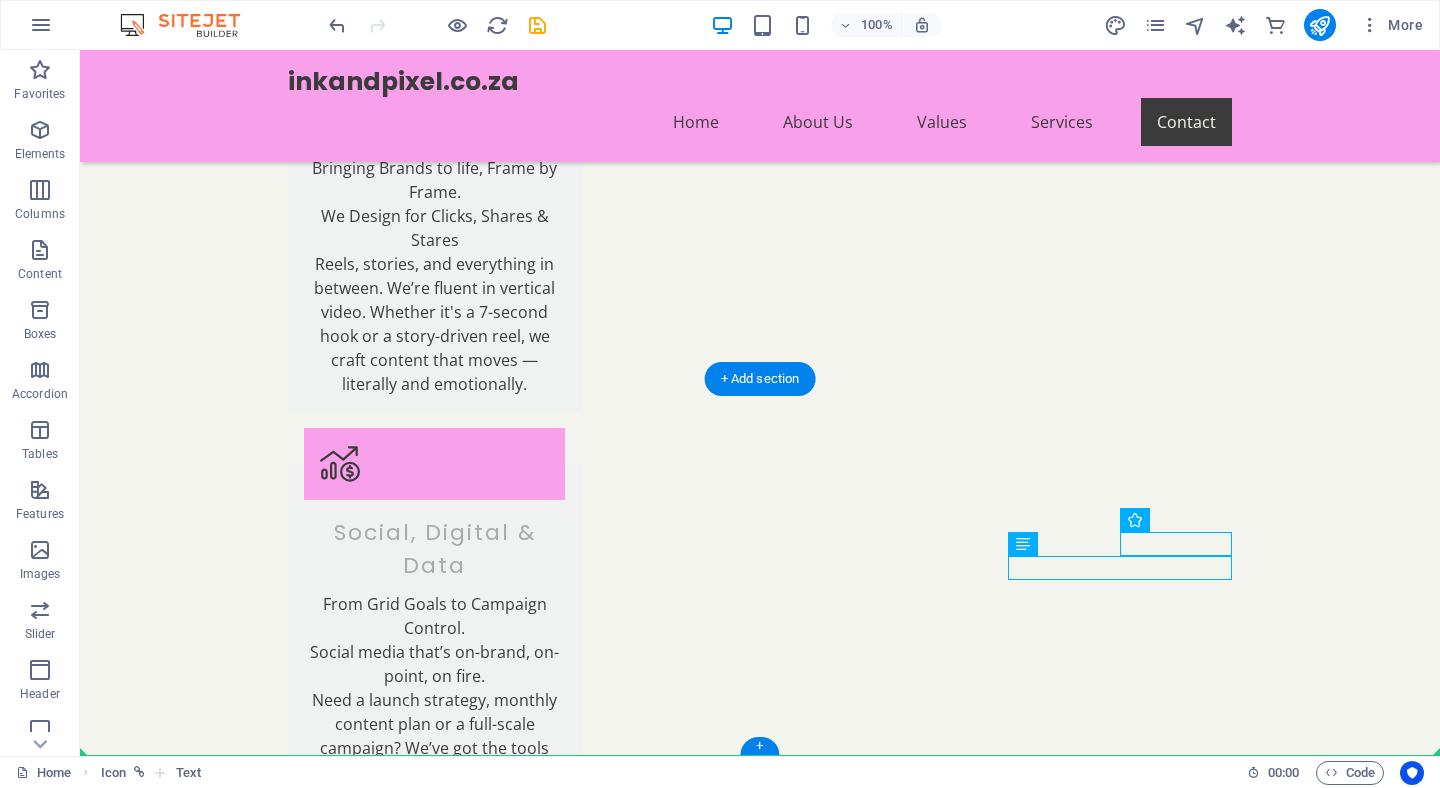drag, startPoint x: 1128, startPoint y: 540, endPoint x: 1133, endPoint y: 609, distance: 69.18092 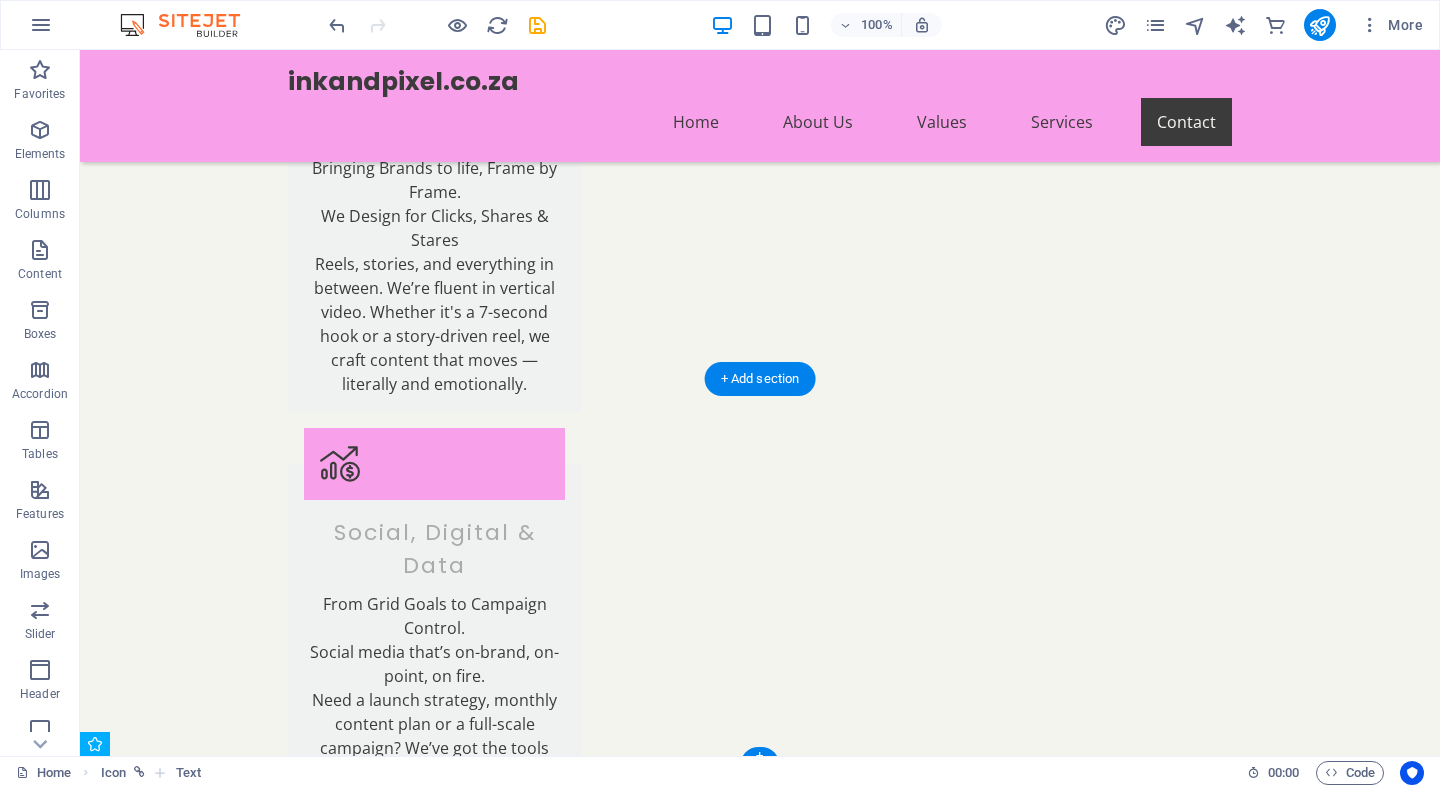 click on "https://www.instagram.com/[USERNAME]/ Ink and Pixel is your partner in transformative advertising. We live for creativity and understand the need for impactful communication. Let's create something incredible together! Contact   Located in [CITY] - Operating Globally Phone:  [PHONE]   Email:  [EMAIL]   Navigation Home About Us Values Services Contact Legal Notice Privacy Policy Social media Facebook" at bounding box center (760, 4203) 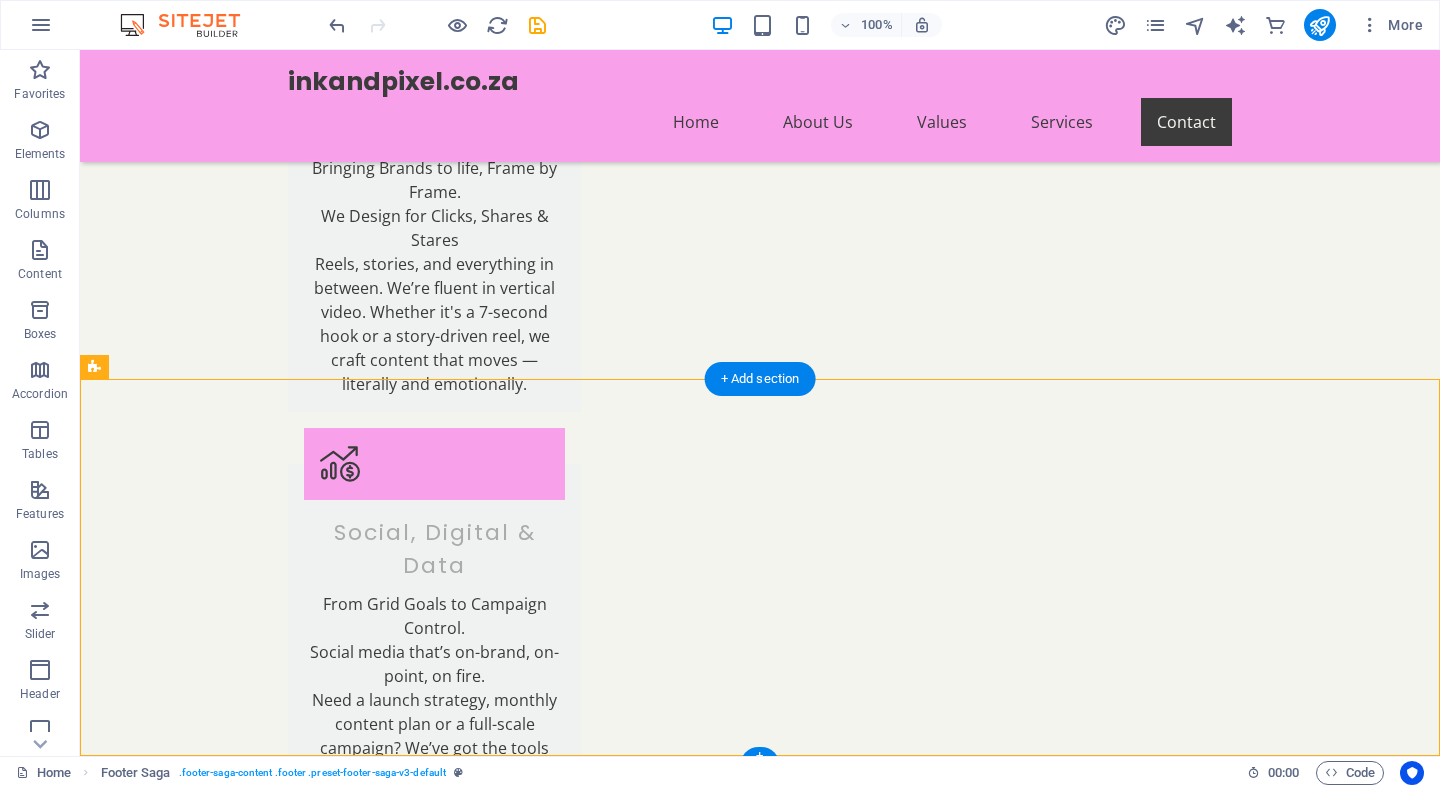 click on "https://www.instagram.com/[USERNAME]/ Ink and Pixel is your partner in transformative advertising. We live for creativity and understand the need for impactful communication. Let's create something incredible together! Contact   Located in [CITY] - Operating Globally Phone:  [PHONE]   Email:  [EMAIL]   Navigation Home About Us Values Services Contact Legal Notice Privacy Policy Social media Facebook" at bounding box center (760, 4203) 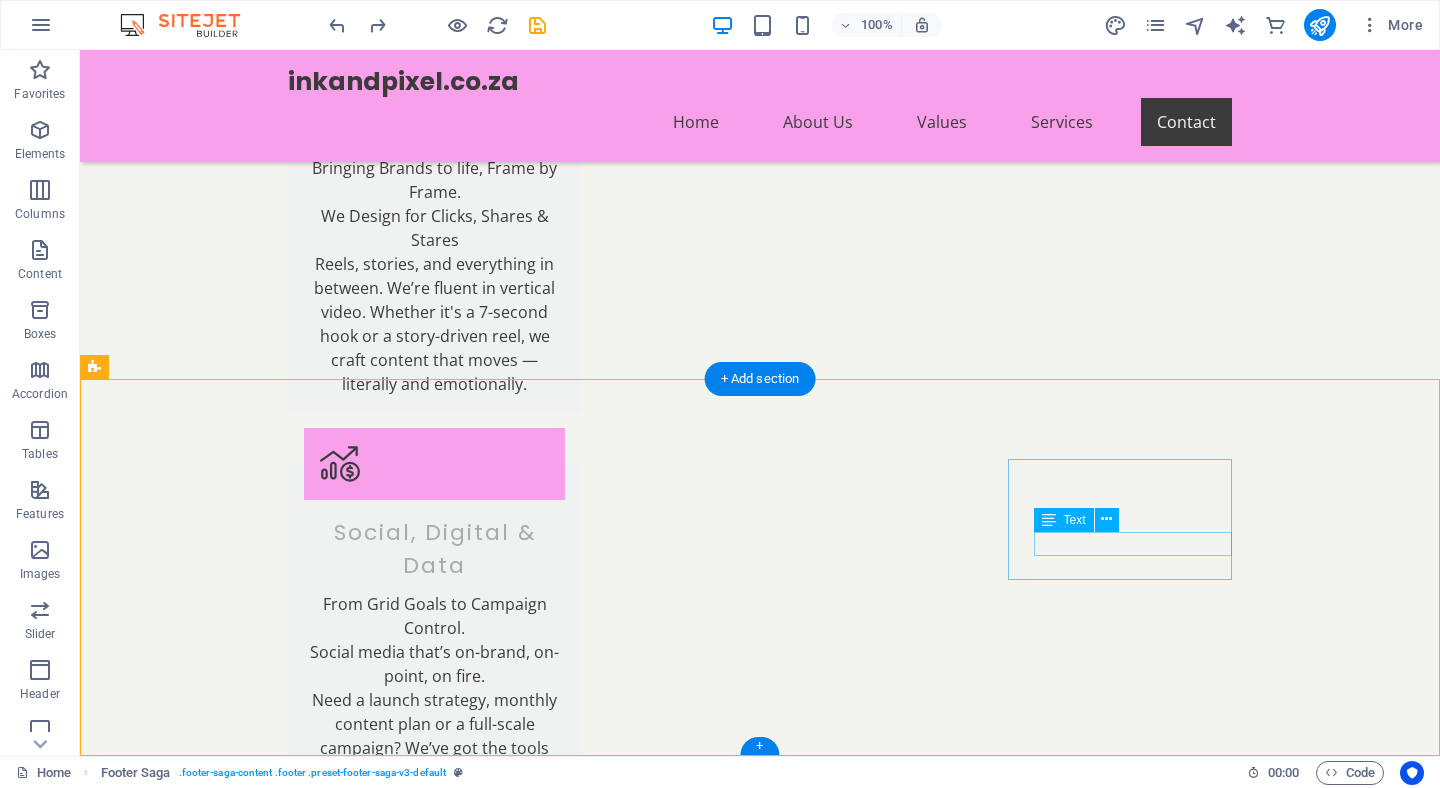 click on "X" at bounding box center (208, 4601) 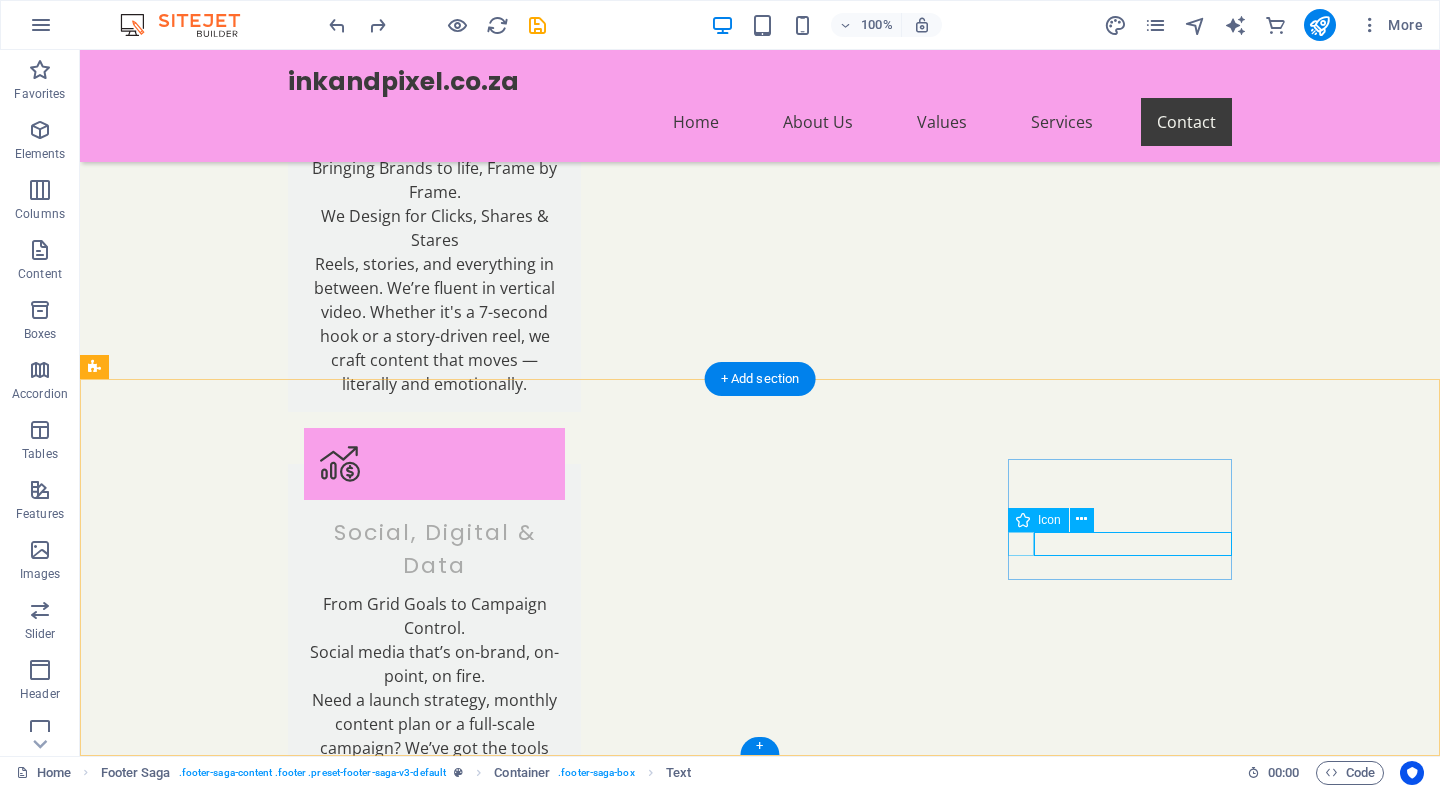 click at bounding box center (208, 4577) 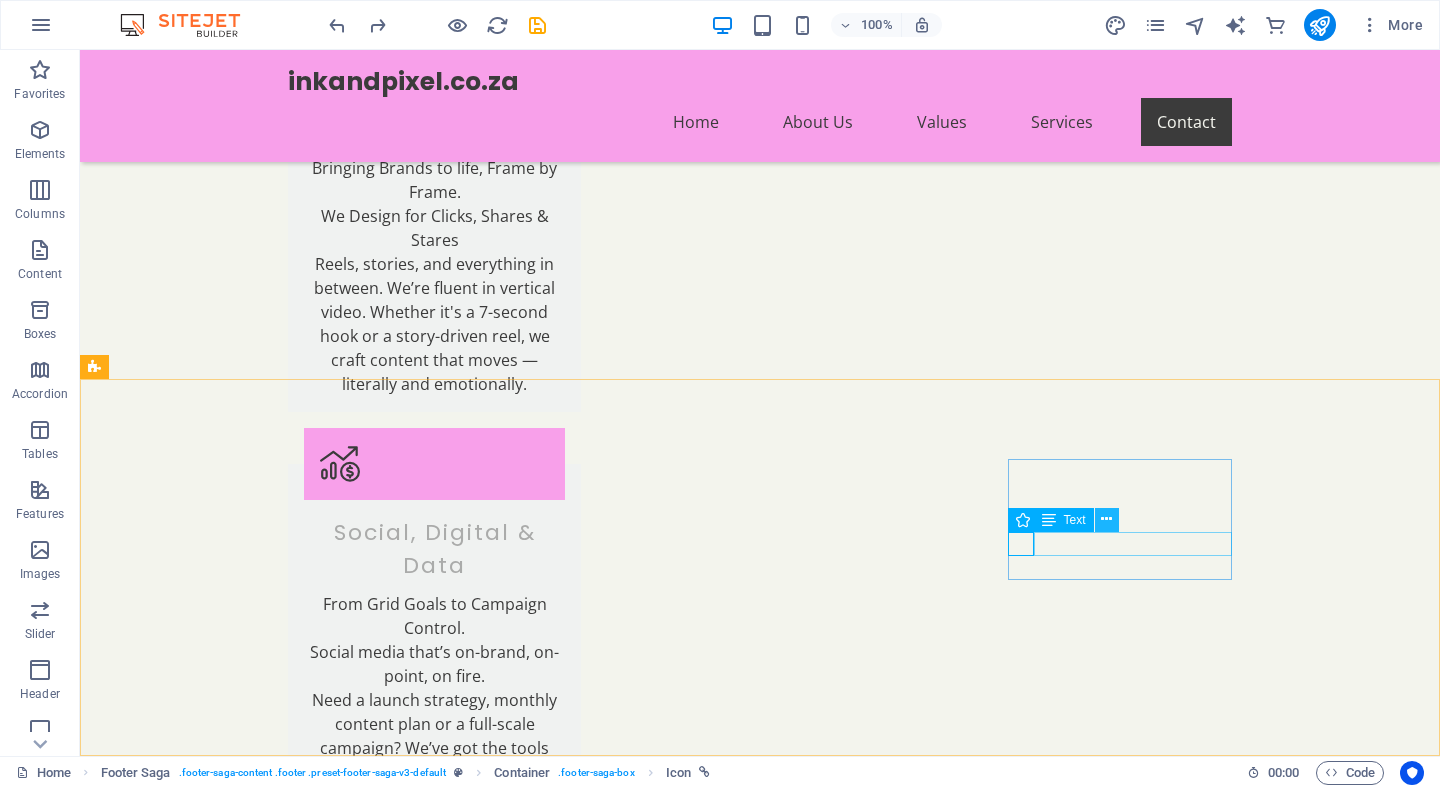 click at bounding box center [1106, 519] 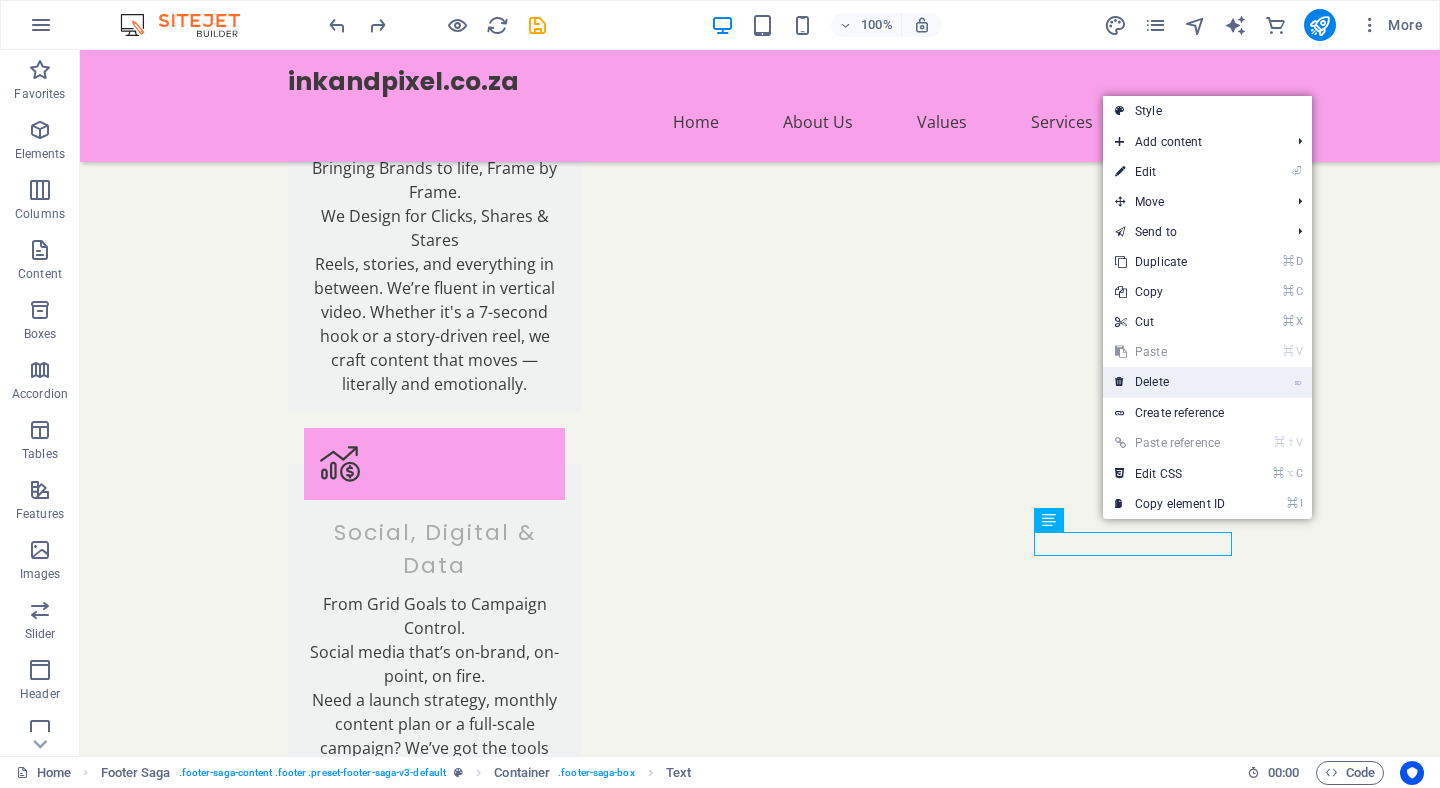 click on "⌦  Delete" at bounding box center (1170, 382) 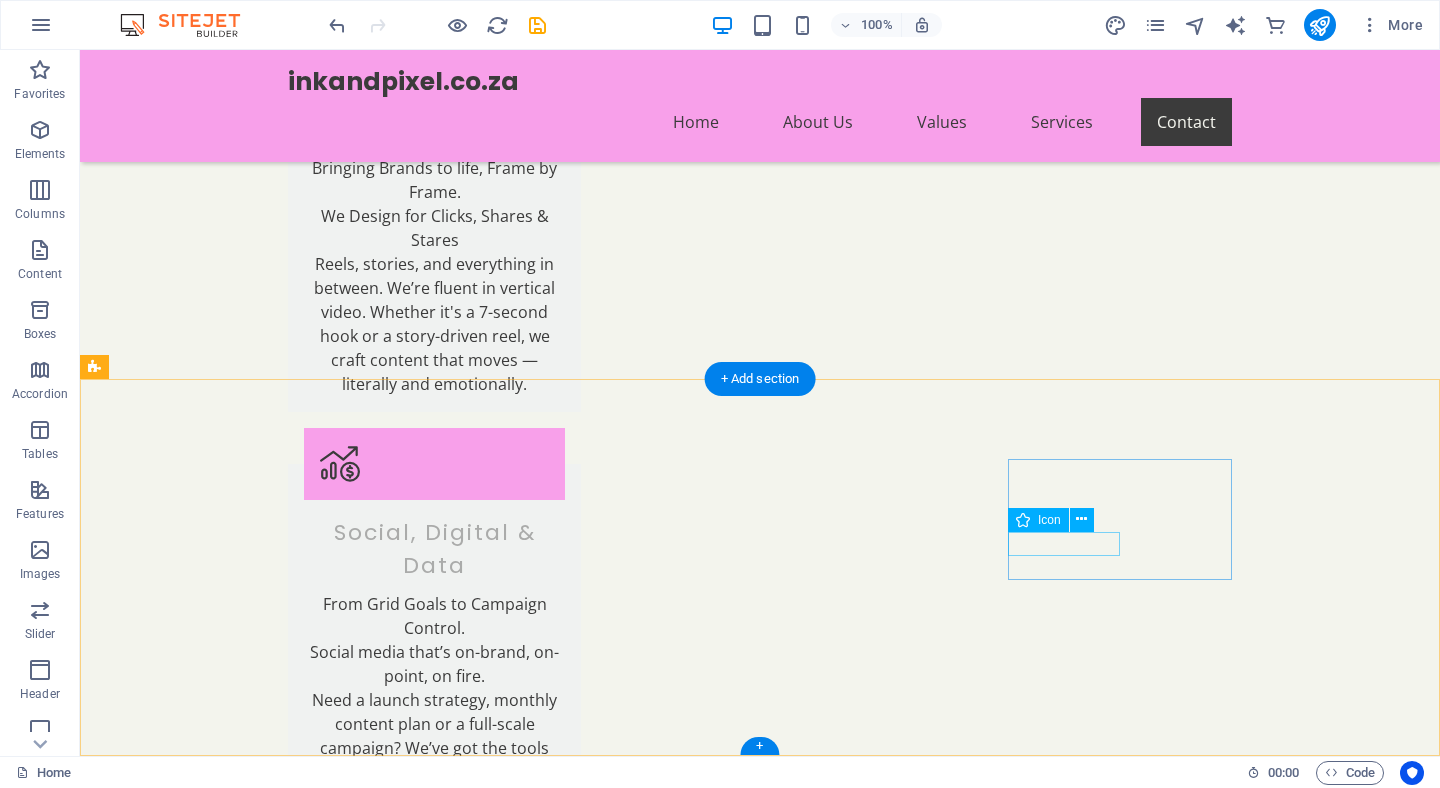 click at bounding box center [208, 4577] 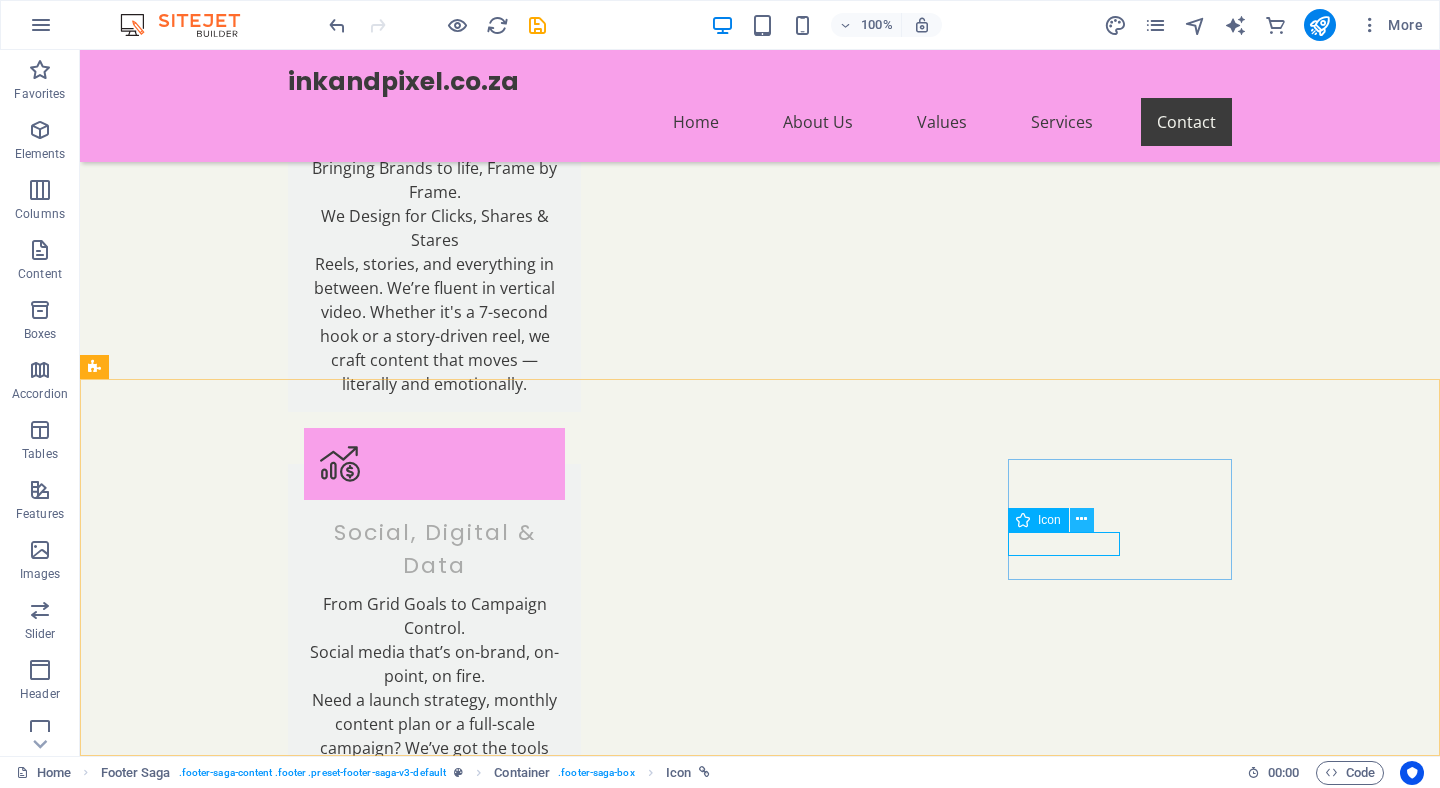 click at bounding box center [1081, 519] 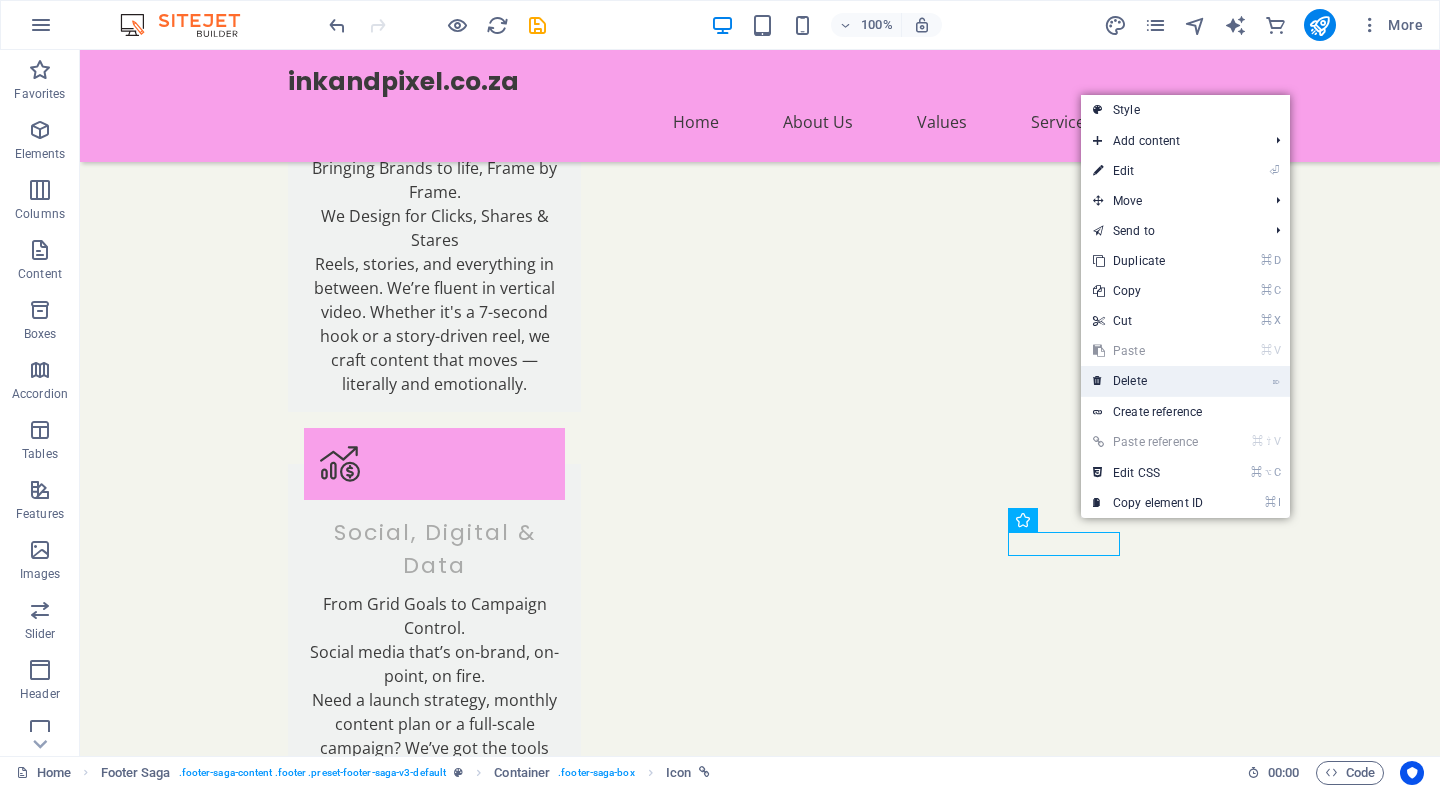 click on "⌦  Delete" at bounding box center [1148, 381] 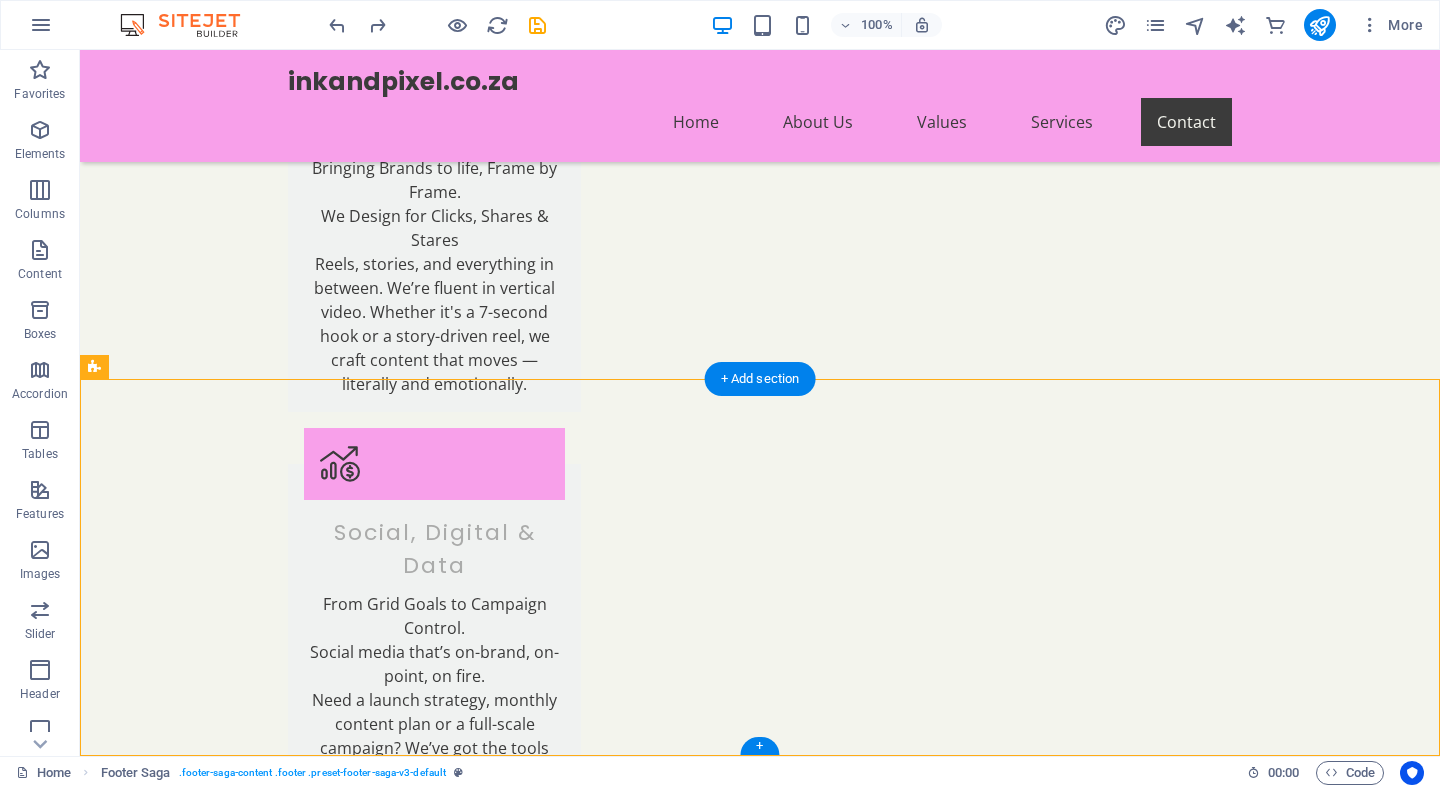 drag, startPoint x: 1107, startPoint y: 546, endPoint x: 1125, endPoint y: 604, distance: 60.728905 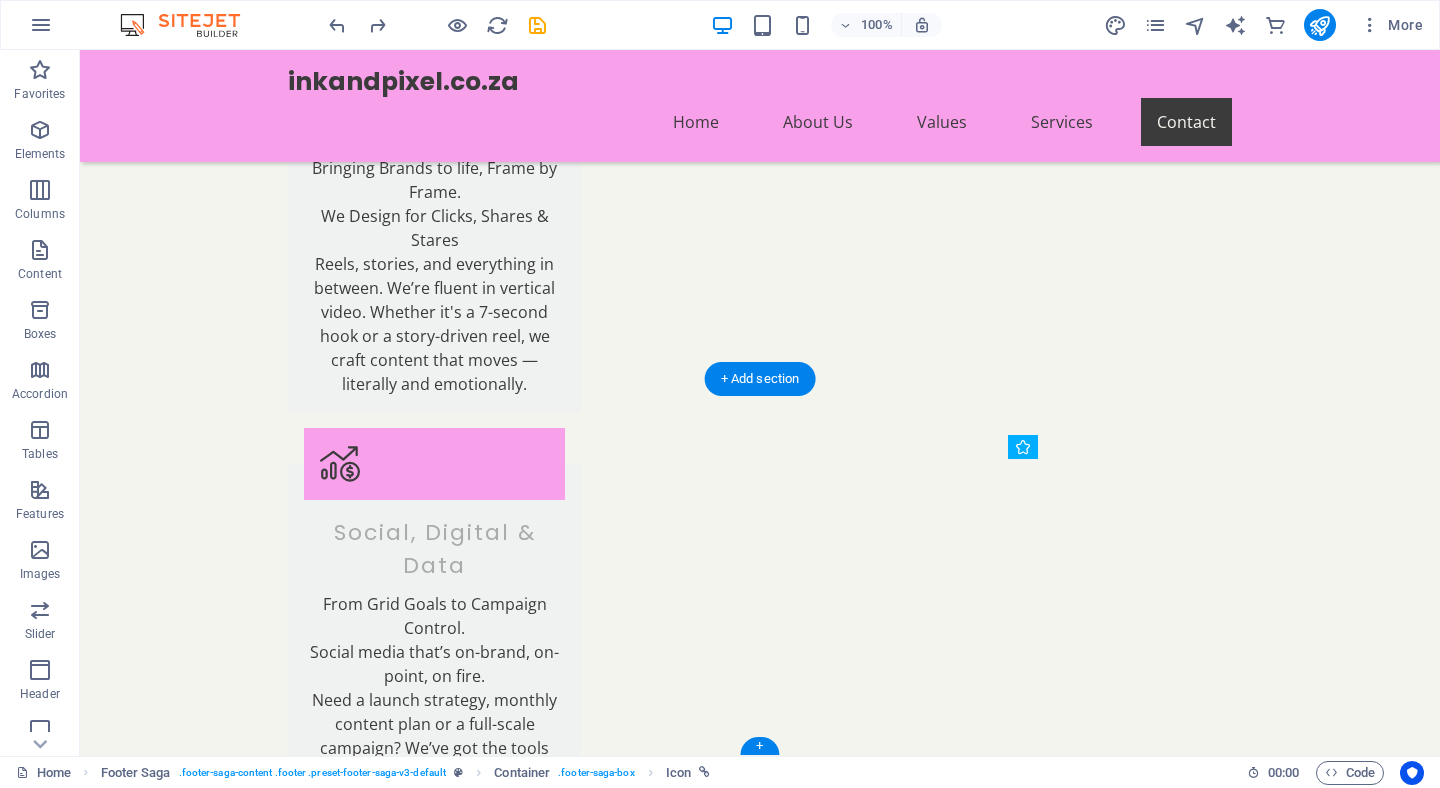 drag, startPoint x: 1018, startPoint y: 541, endPoint x: 1112, endPoint y: 574, distance: 99.62429 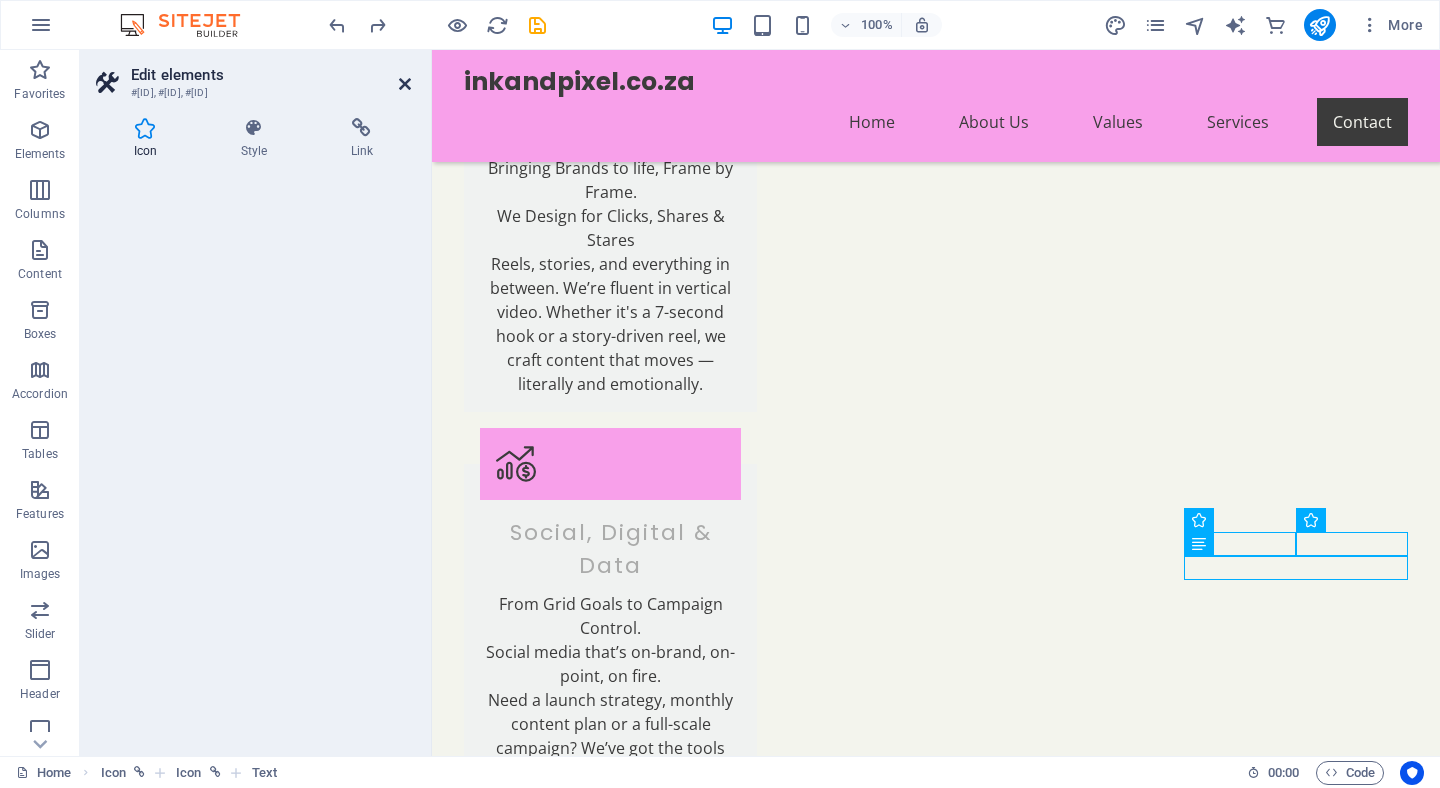 click at bounding box center [405, 84] 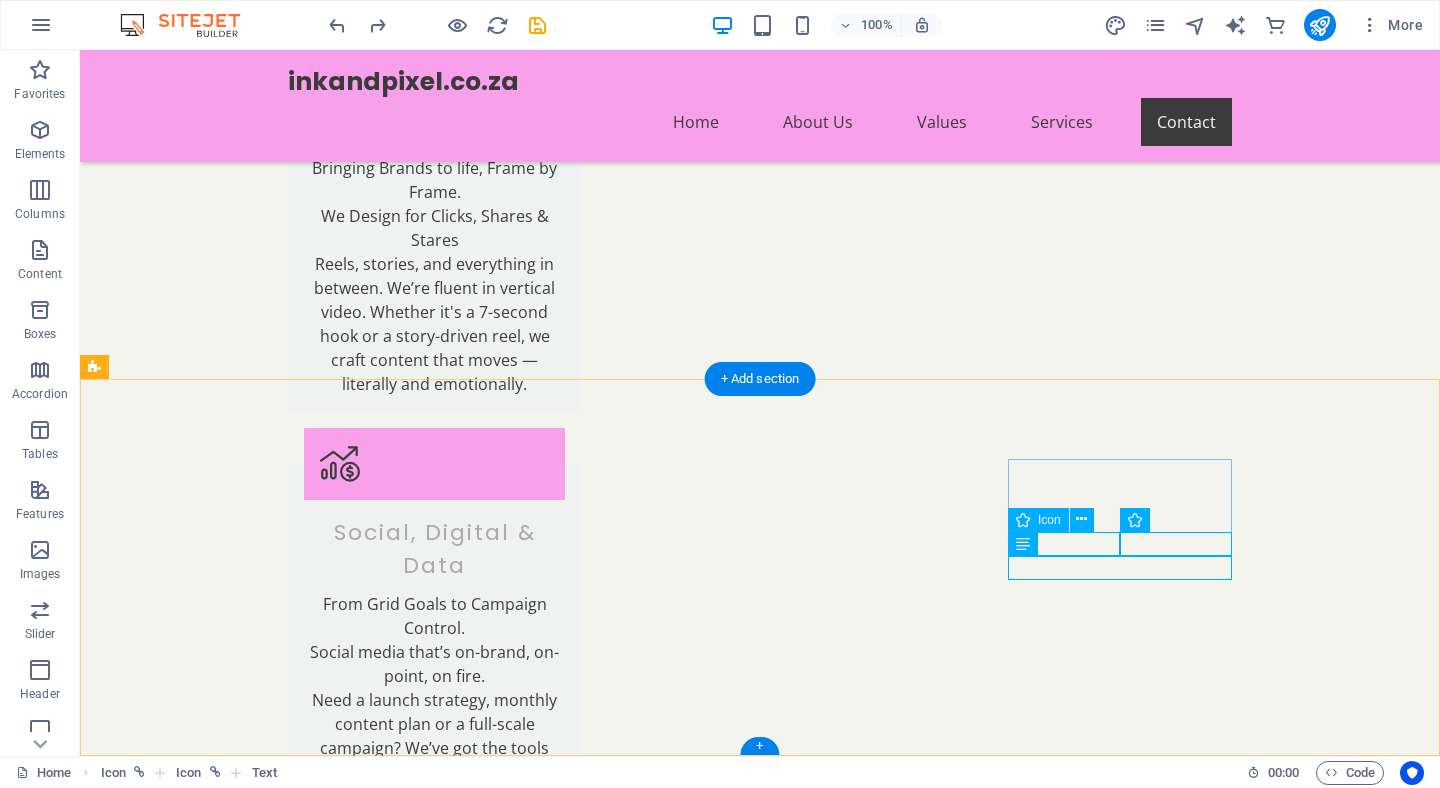 click at bounding box center [208, 4577] 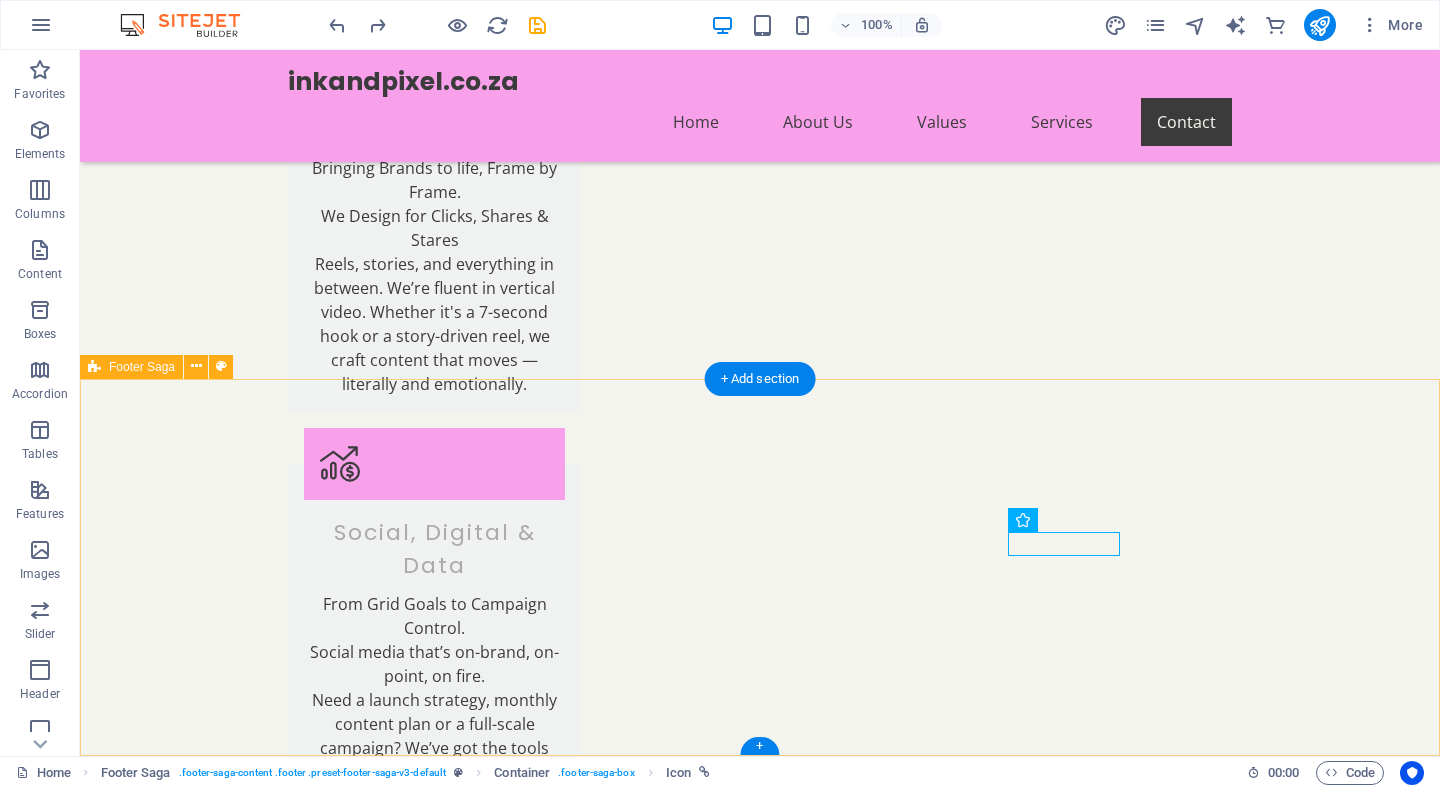 click on "https://www.instagram.com/[USERNAME]/ Ink and Pixel is your partner in transformative advertising. We live for creativity and understand the need for impactful communication. Let's create something incredible together! Contact   Located in [CITY] - Operating Globally Phone:  [PHONE]   Email:  [EMAIL]   Navigation Home About Us Values Services Contact Legal Notice Privacy Policy Social media Facebook Instagram" at bounding box center [760, 4227] 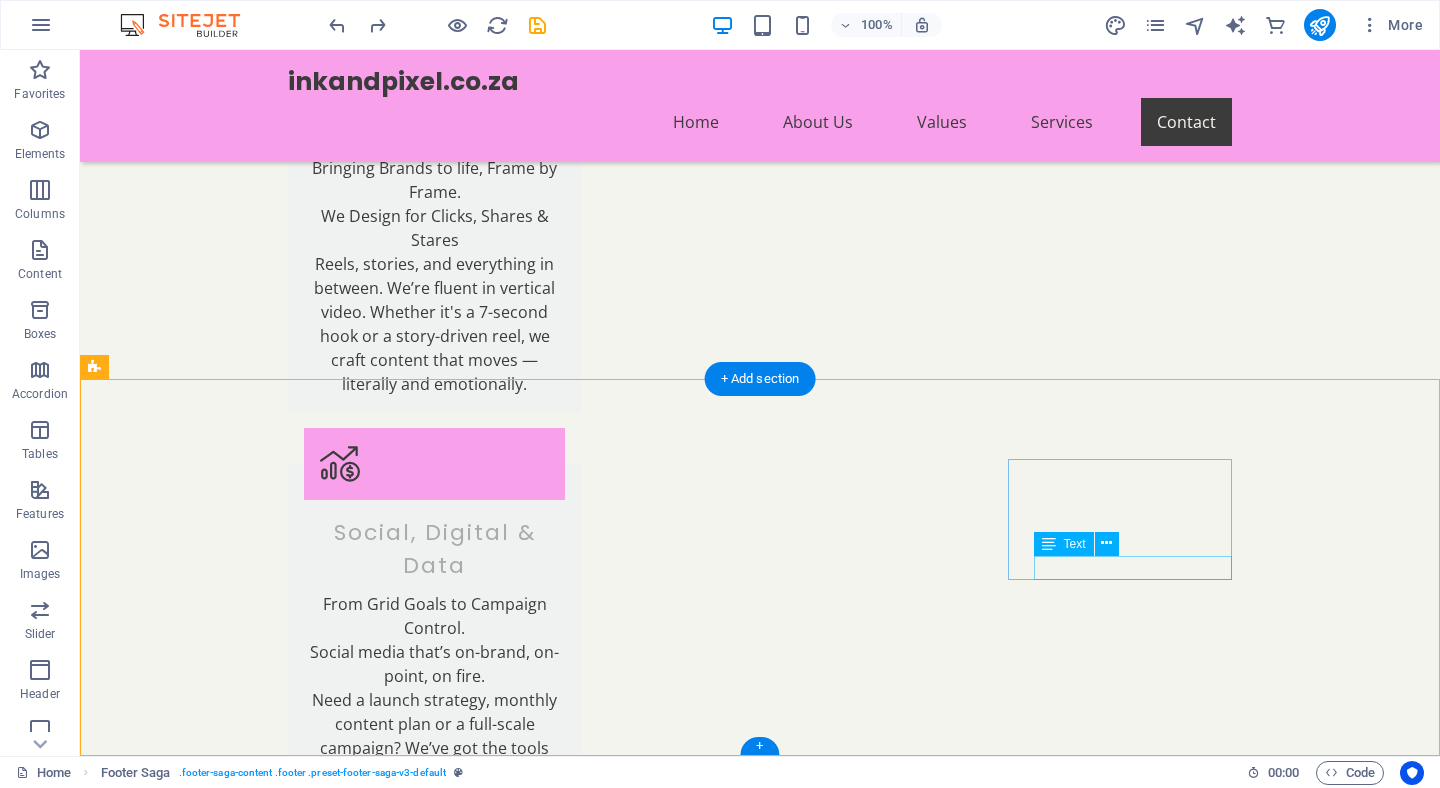 click on "Instagram" at bounding box center (208, 4649) 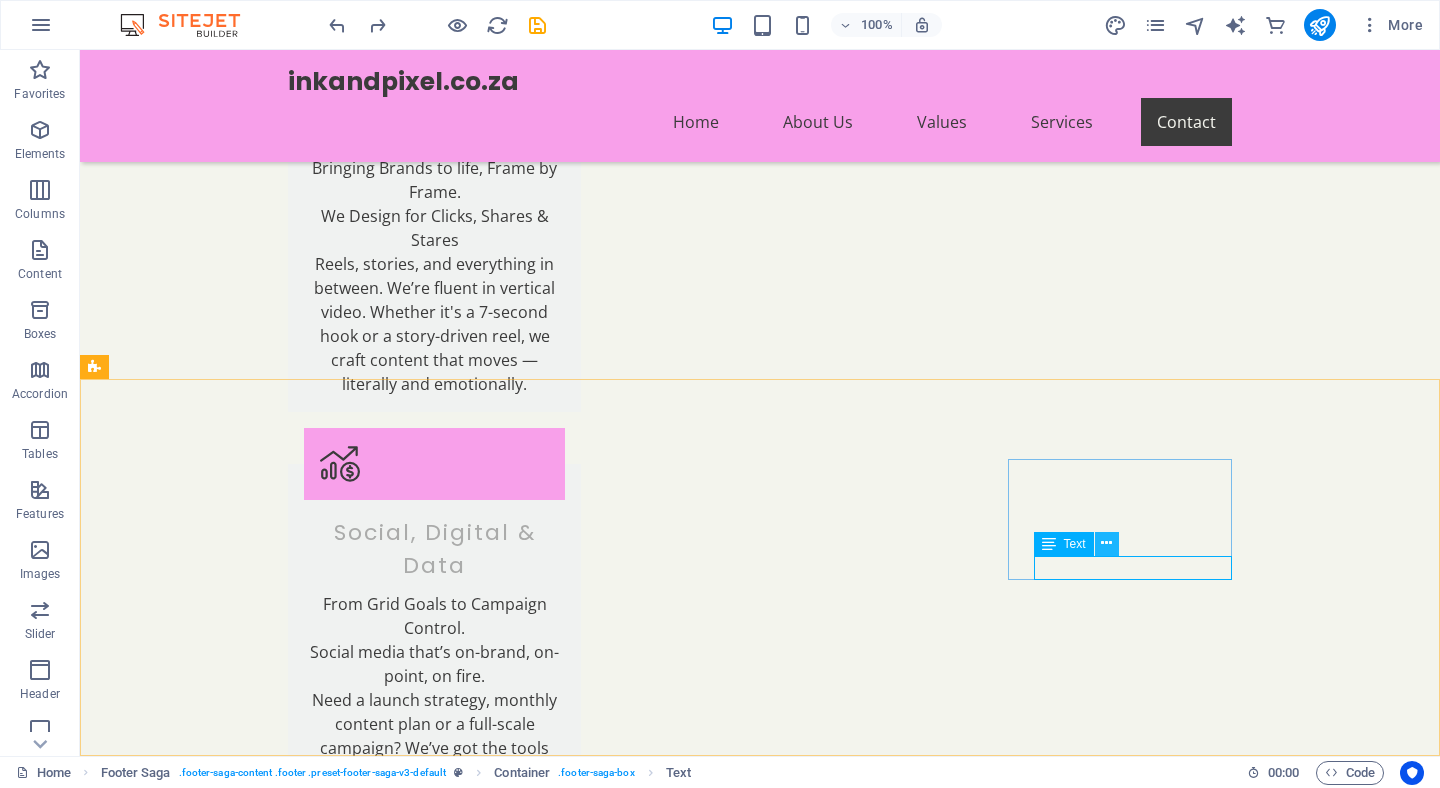 click at bounding box center (1106, 543) 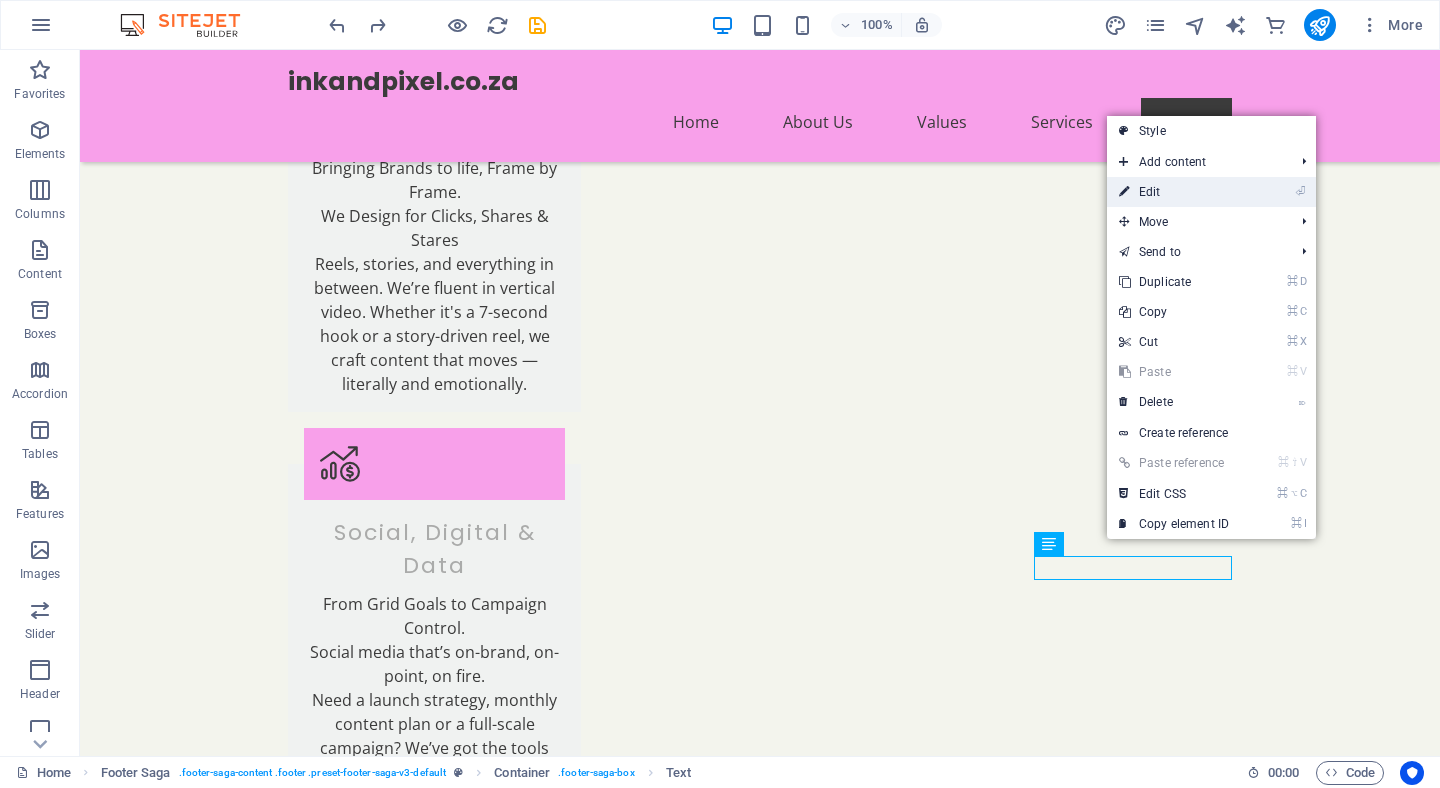 click on "⏎  Edit" at bounding box center [1174, 192] 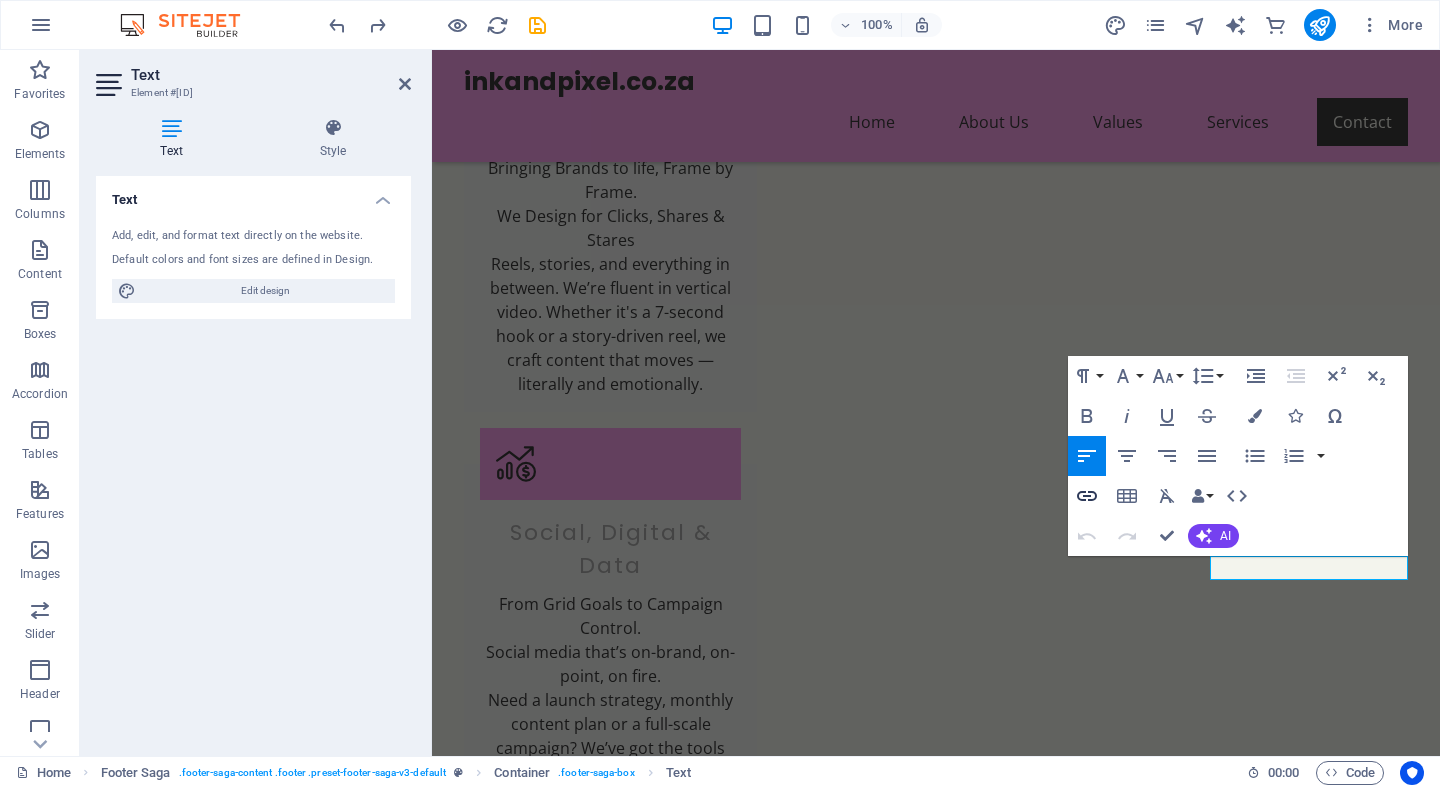click 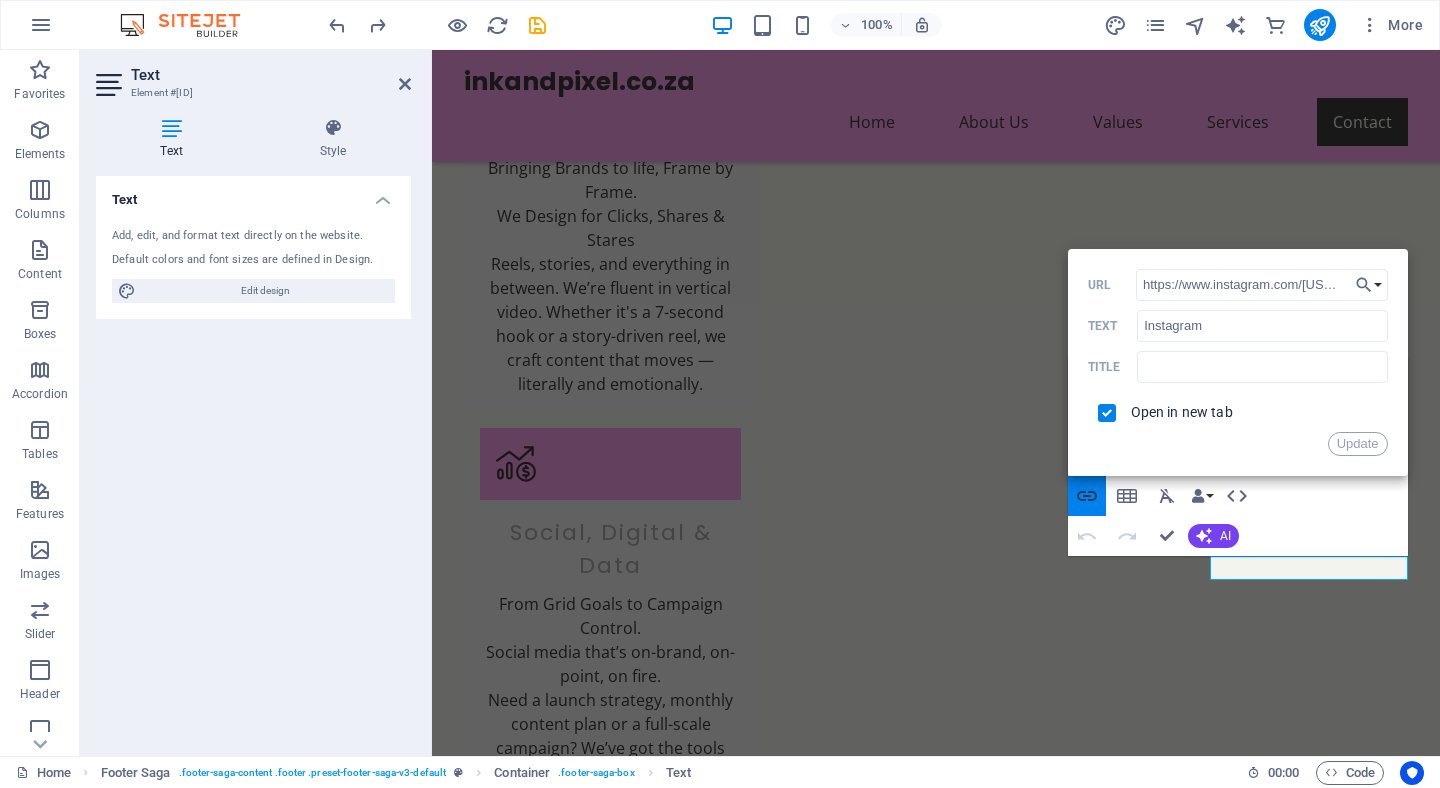 scroll, scrollTop: 0, scrollLeft: 55, axis: horizontal 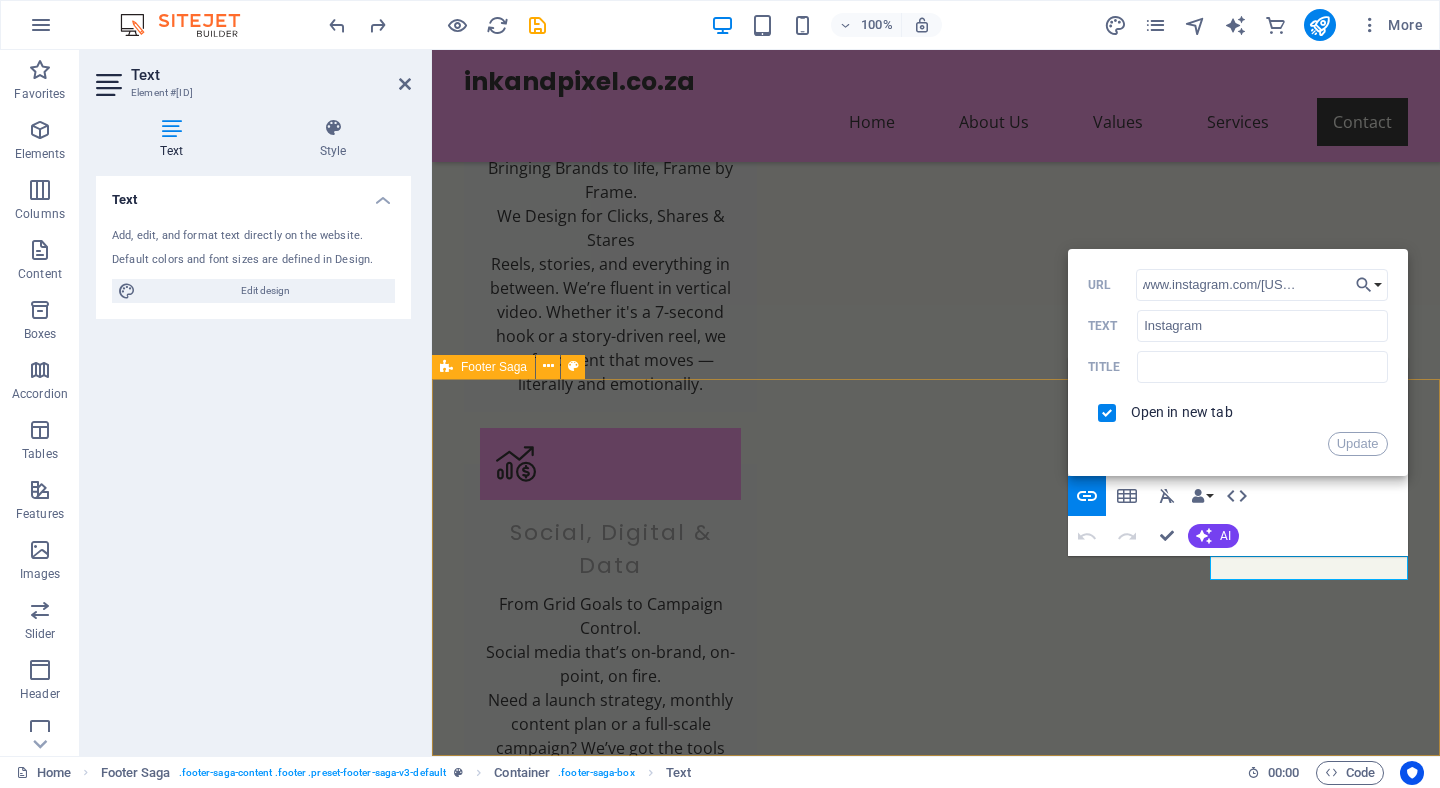 click on "https://www.instagram.com/[USERNAME]/ Ink and Pixel is your partner in transformative advertising. We live for creativity and understand the need for impactful communication. Let's create something incredible together! Contact   Located in [CITY] - Operating Globally Phone:  [PHONE]   Email:  [EMAIL]   Navigation Home About Us Values Services Contact Legal Notice Privacy Policy Social media Facebook X ​ ​ Instagram" at bounding box center (936, 4239) 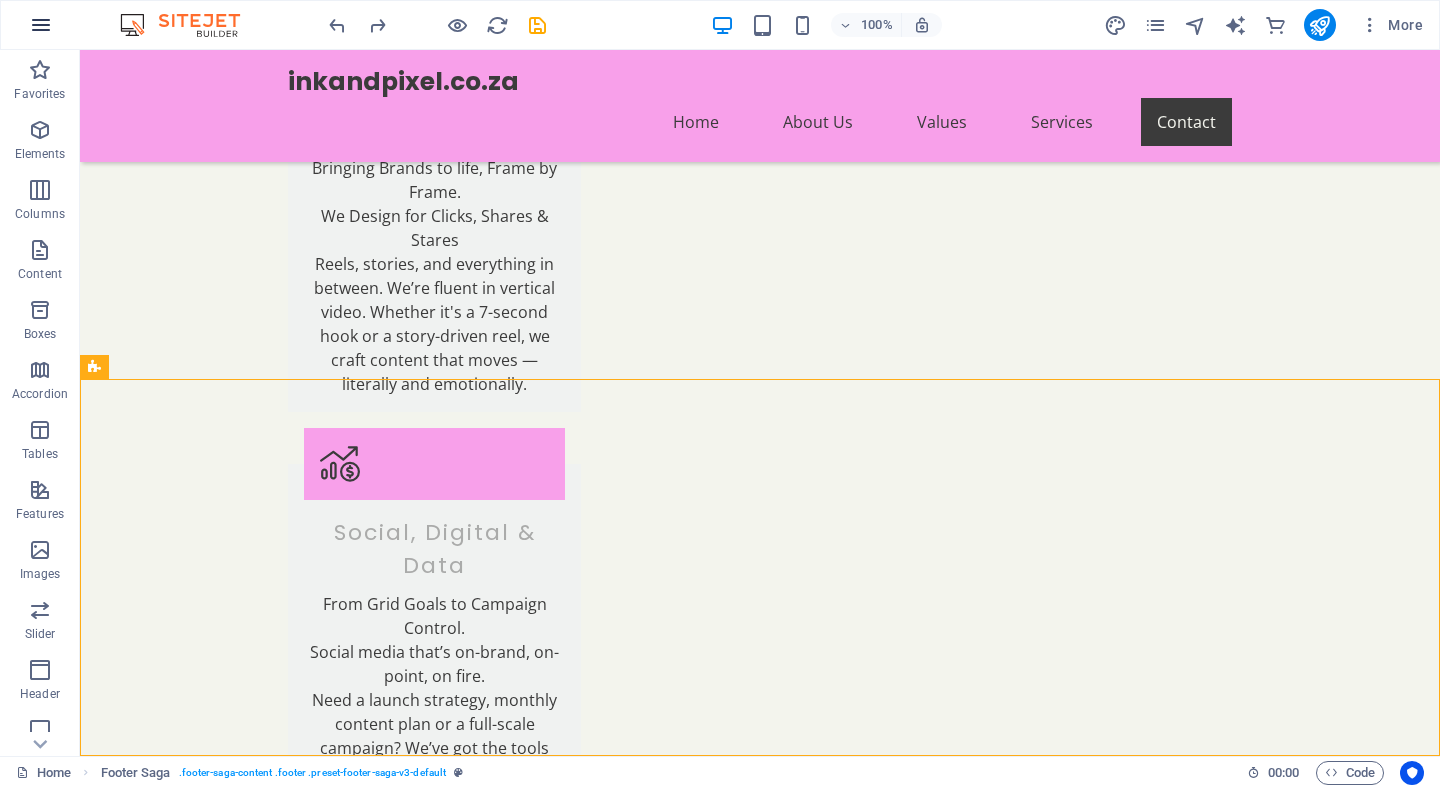 click at bounding box center (41, 25) 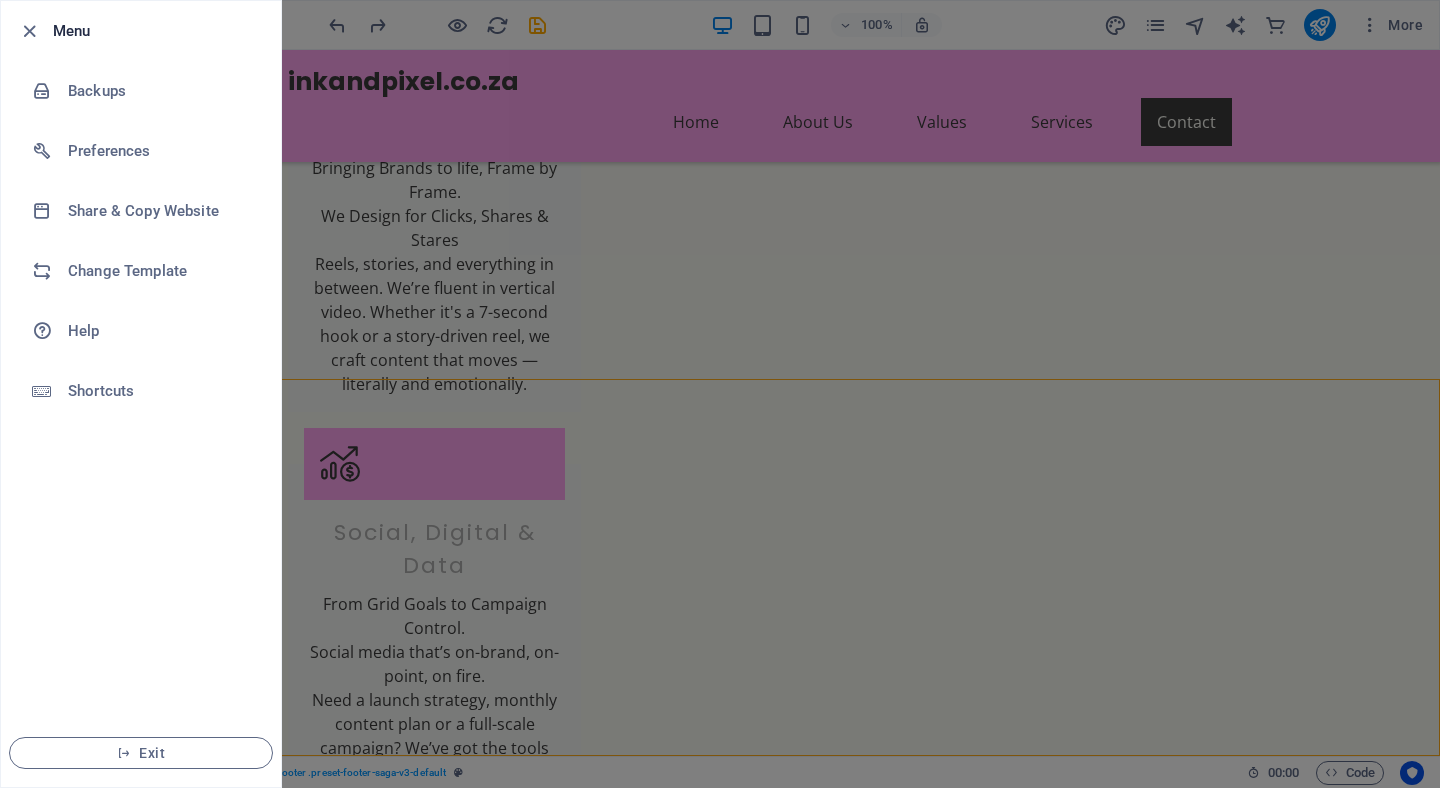 click at bounding box center [720, 394] 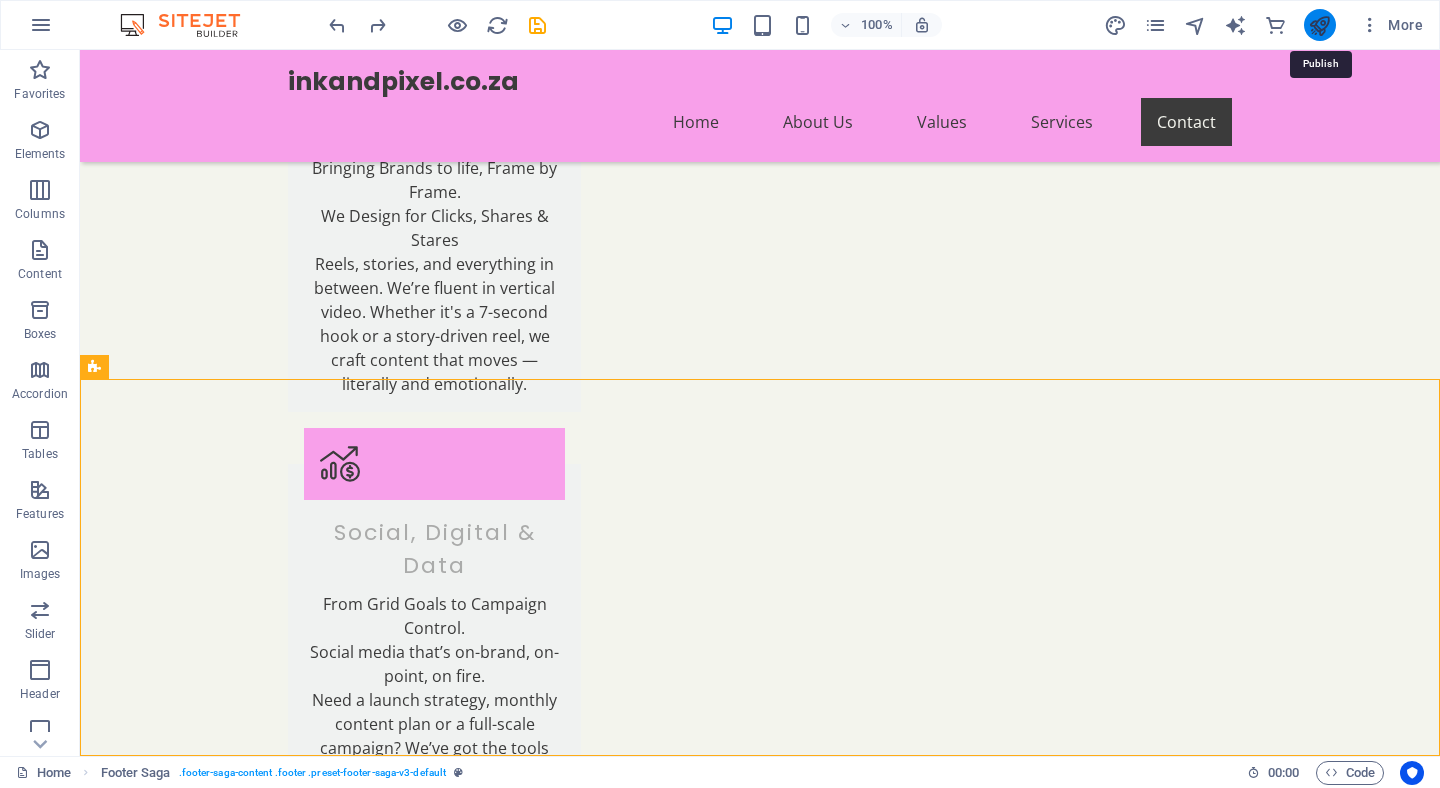 click at bounding box center [1319, 25] 